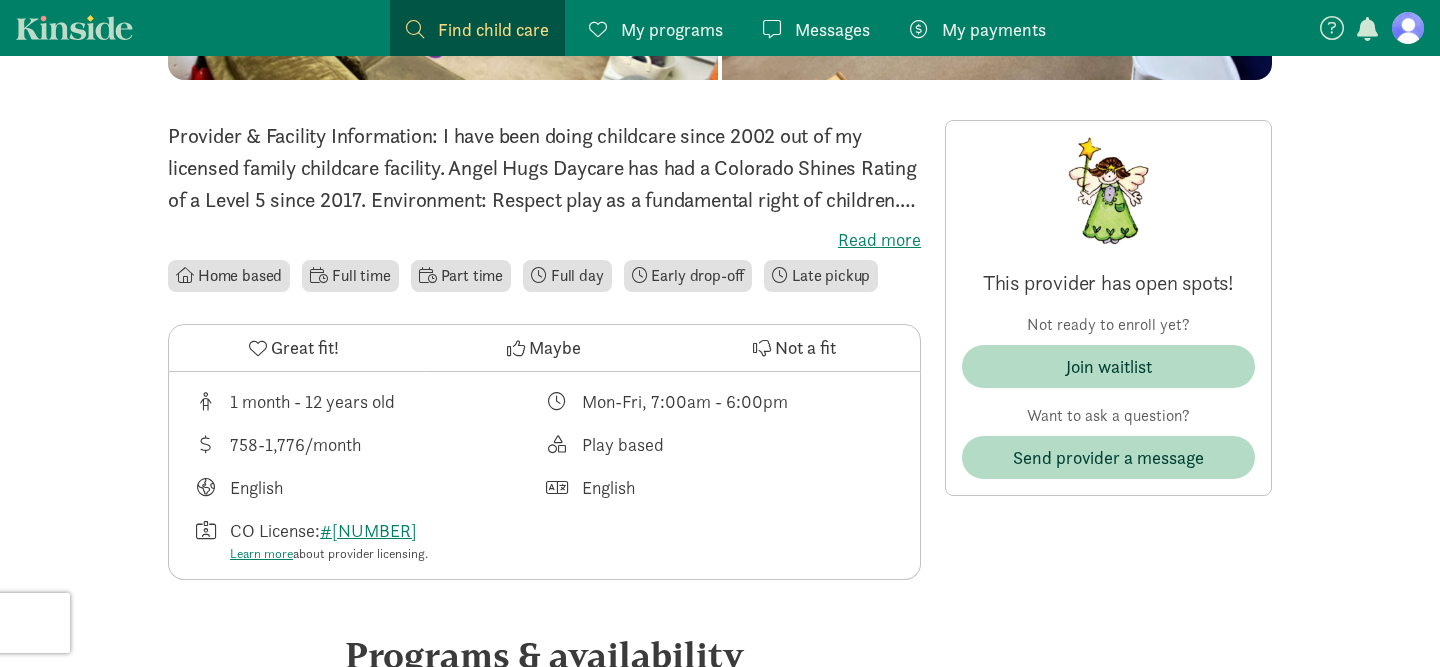 scroll, scrollTop: 395, scrollLeft: 0, axis: vertical 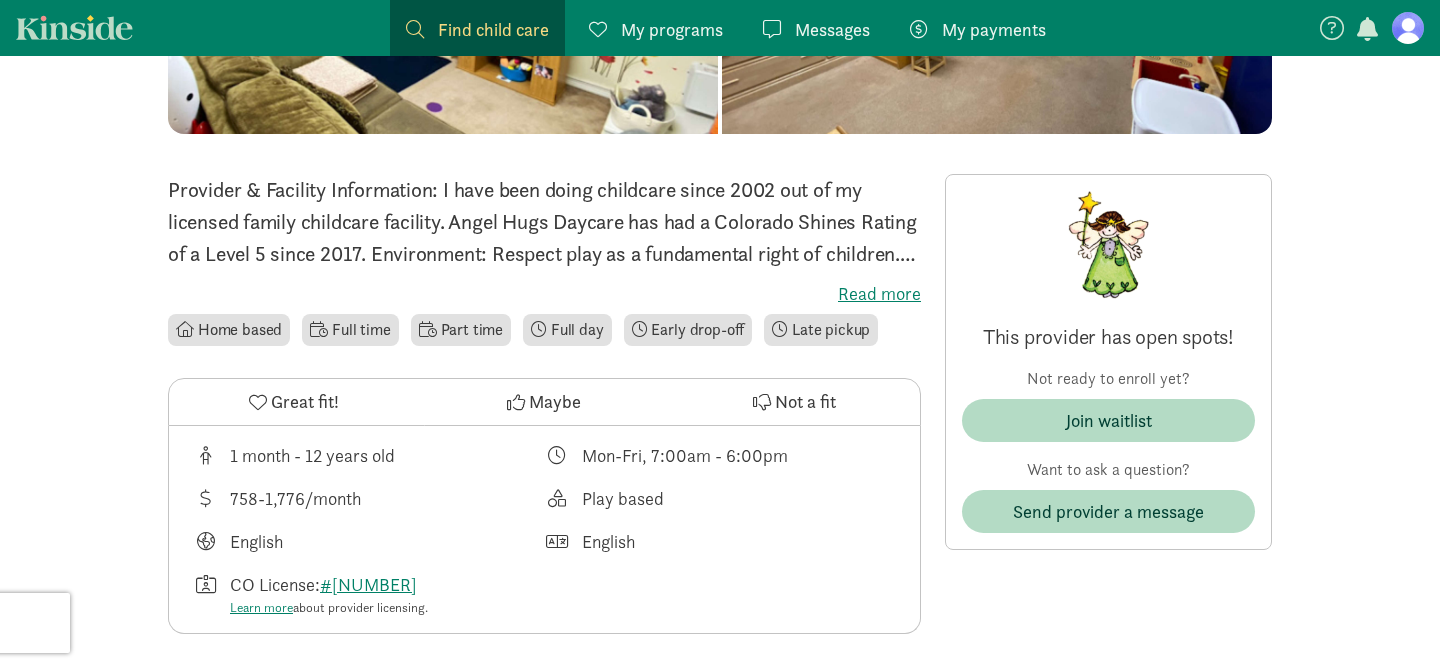 click on "Read more" at bounding box center [544, 294] 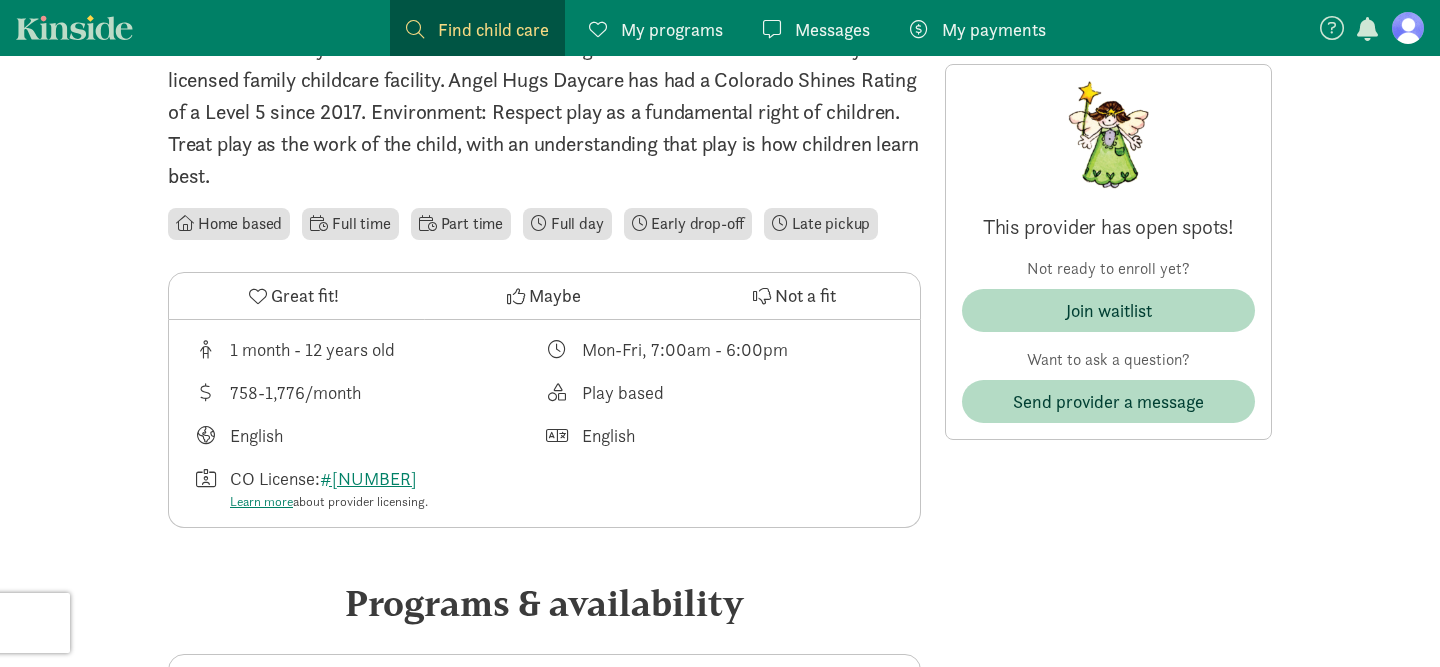 scroll, scrollTop: 597, scrollLeft: 0, axis: vertical 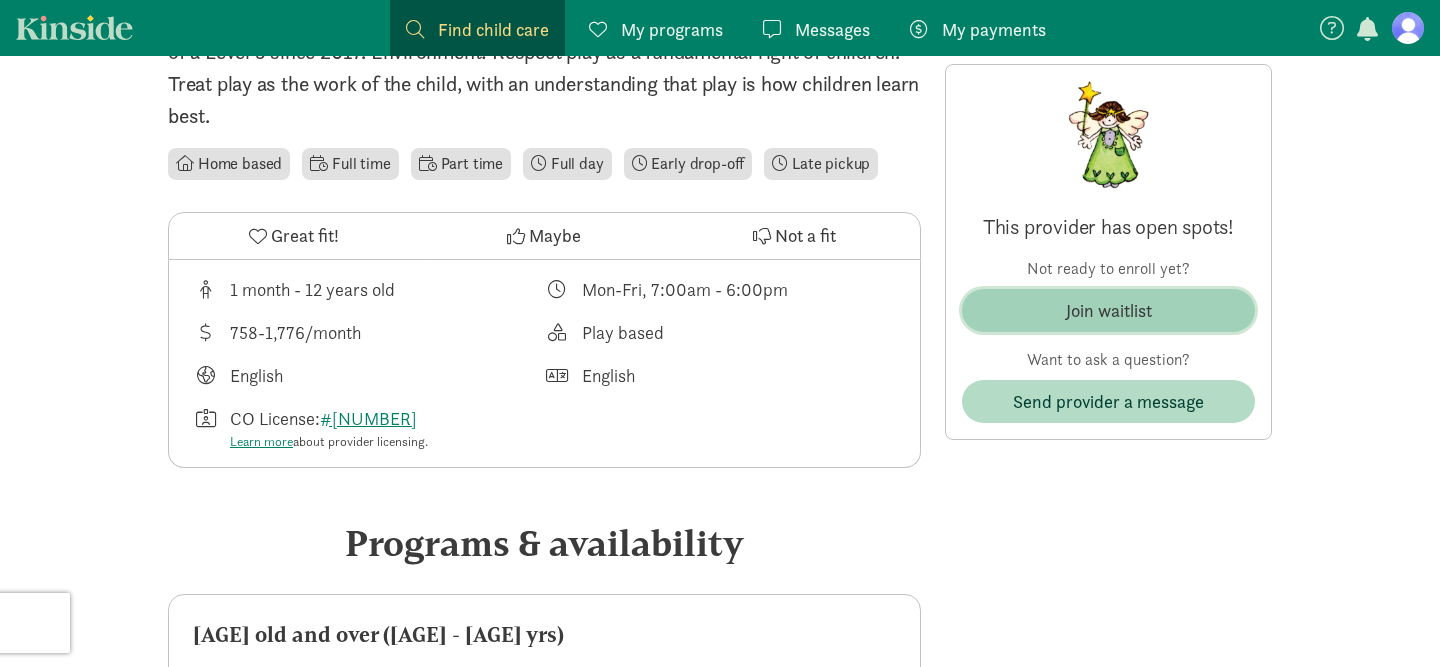 click on "Join waitlist" 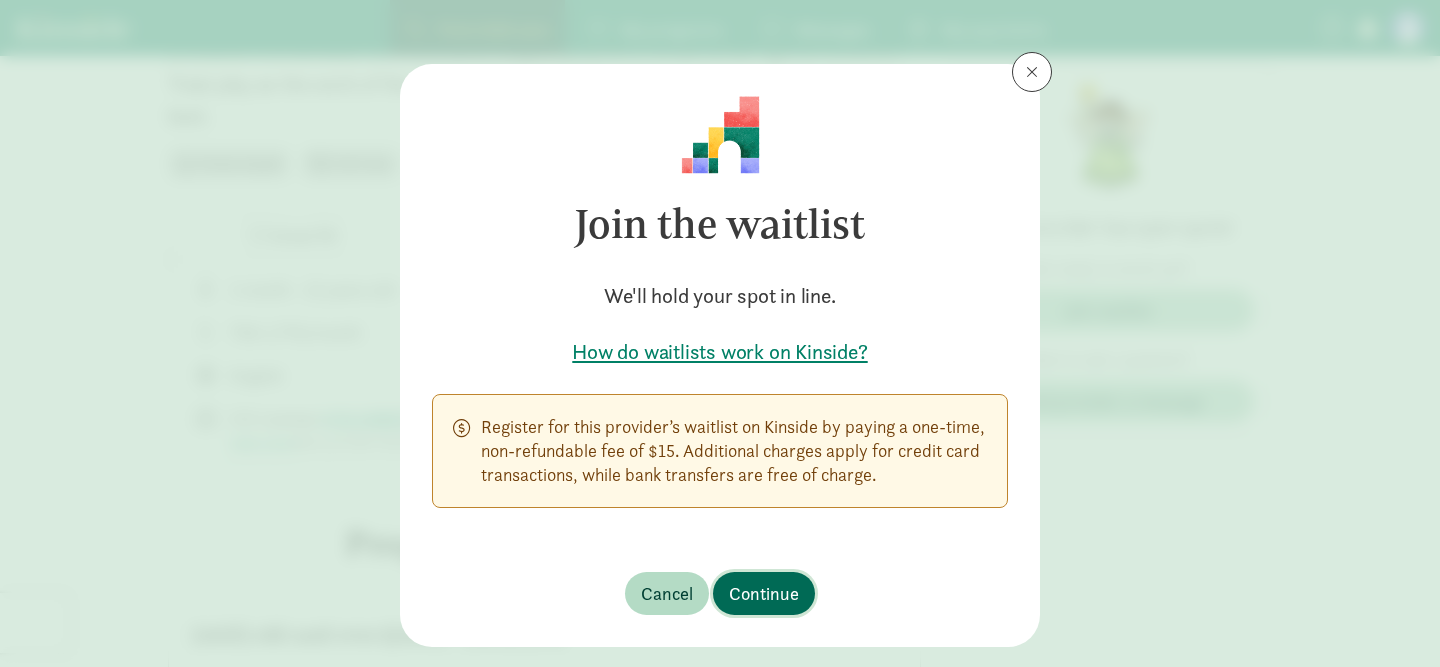 click on "Continue" at bounding box center [764, 593] 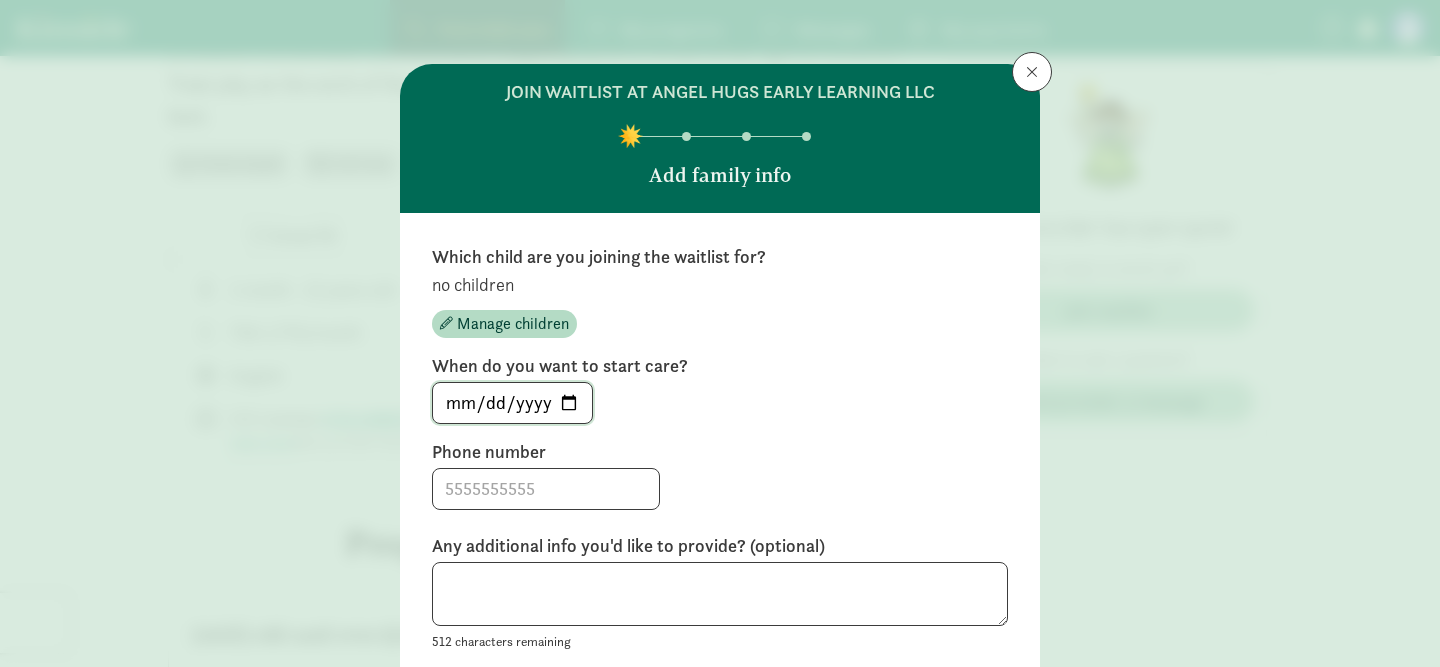 click on "[YEAR]-[MONTH]-[DAY]" 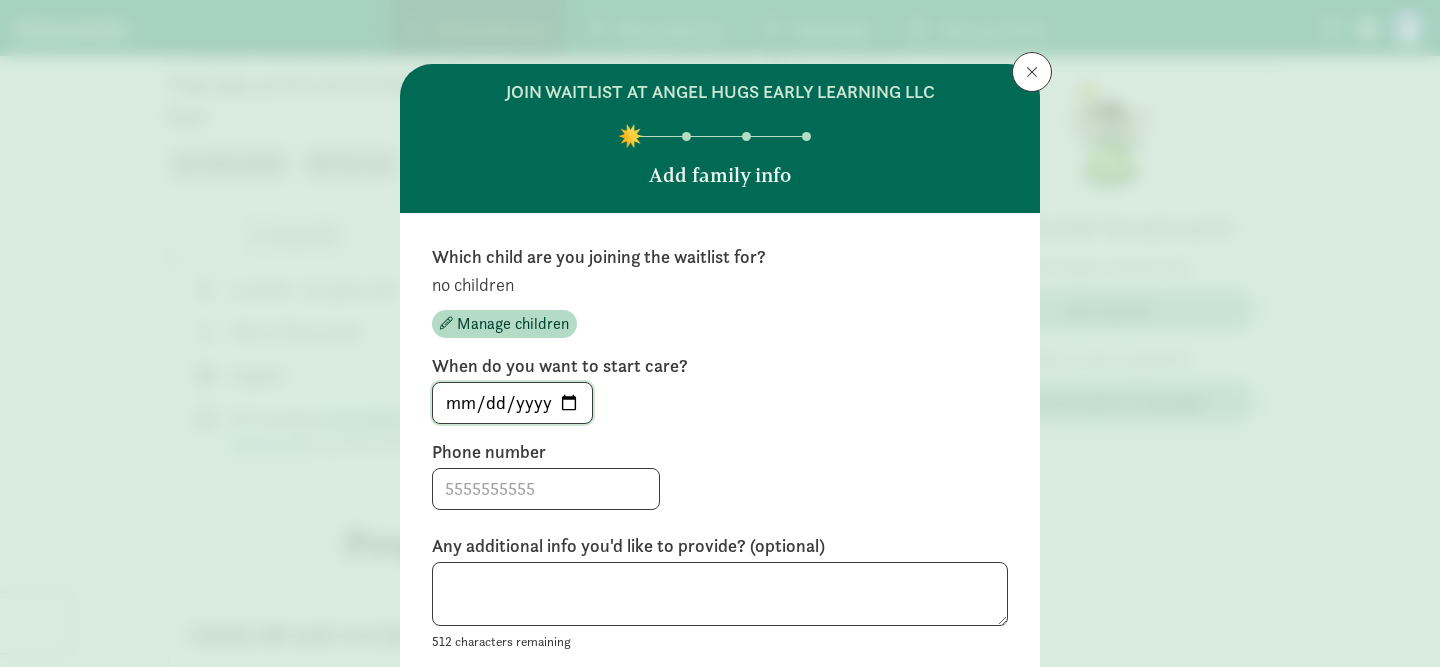 click on "2026-07-31" 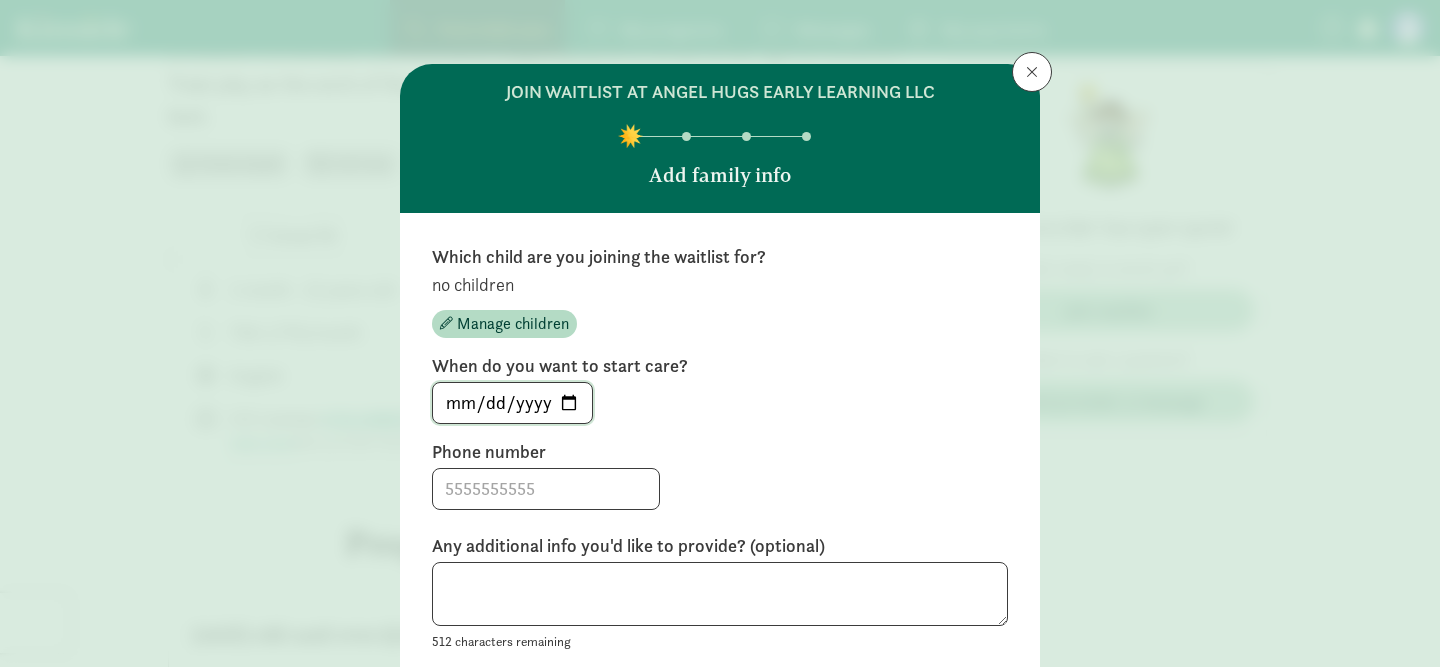 type on "2026-08-31" 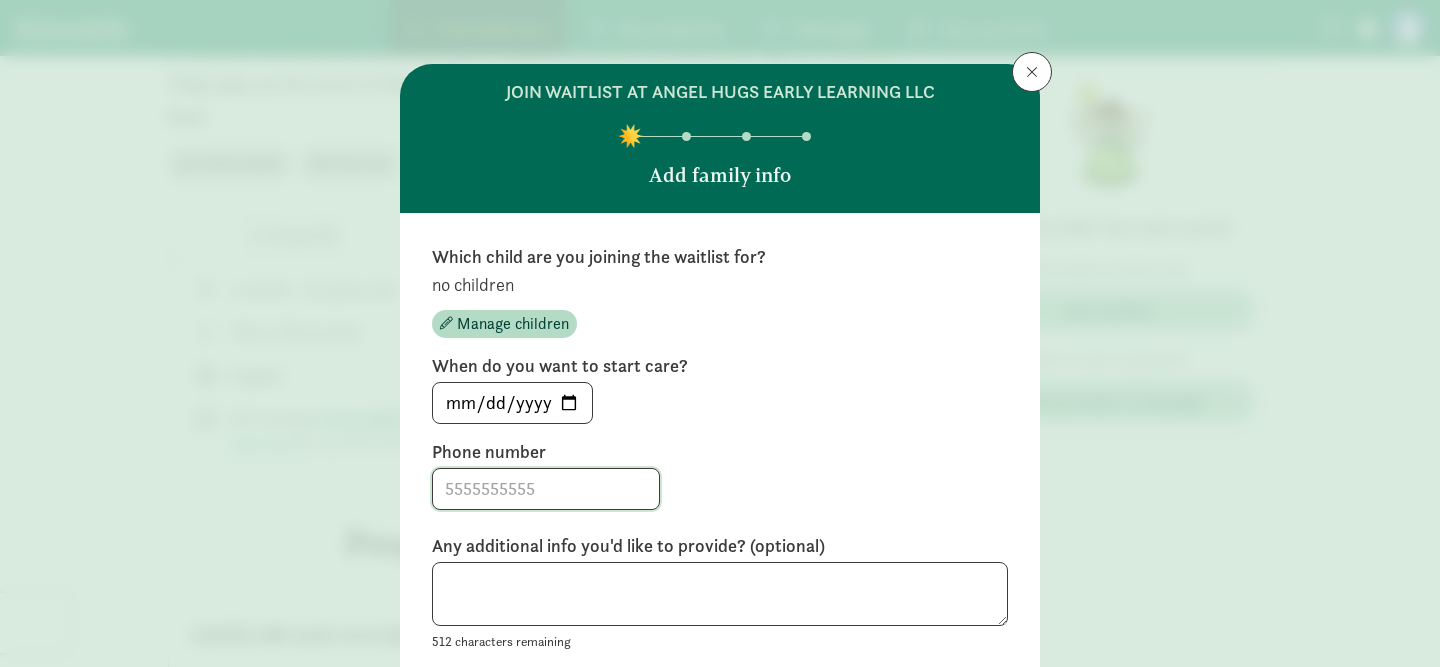 click 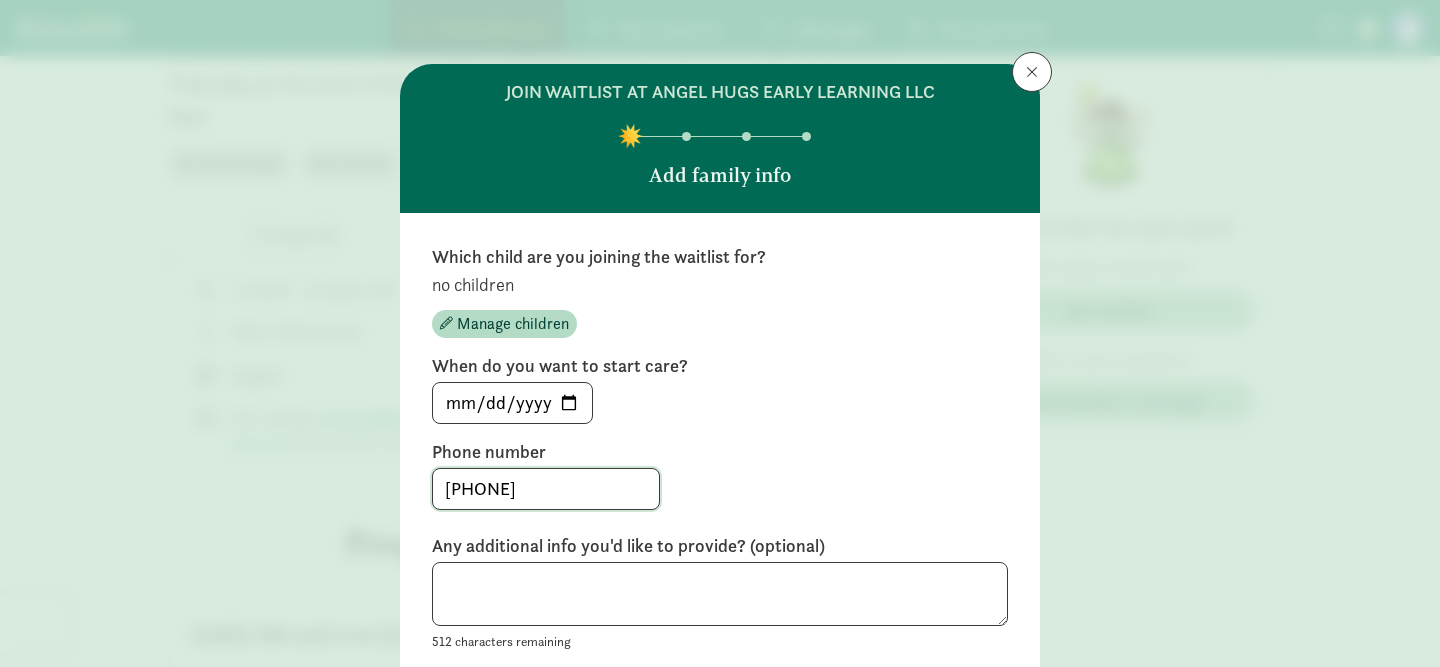 type on "7277093380" 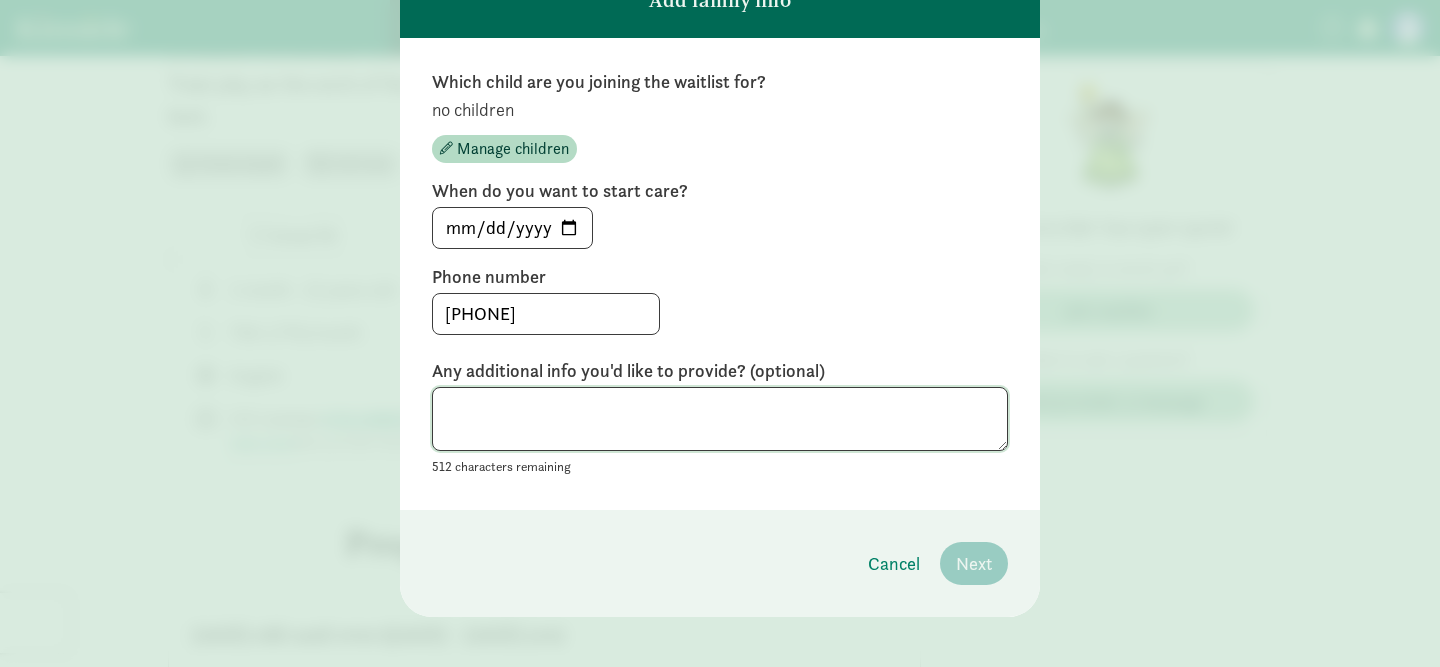 scroll, scrollTop: 178, scrollLeft: 0, axis: vertical 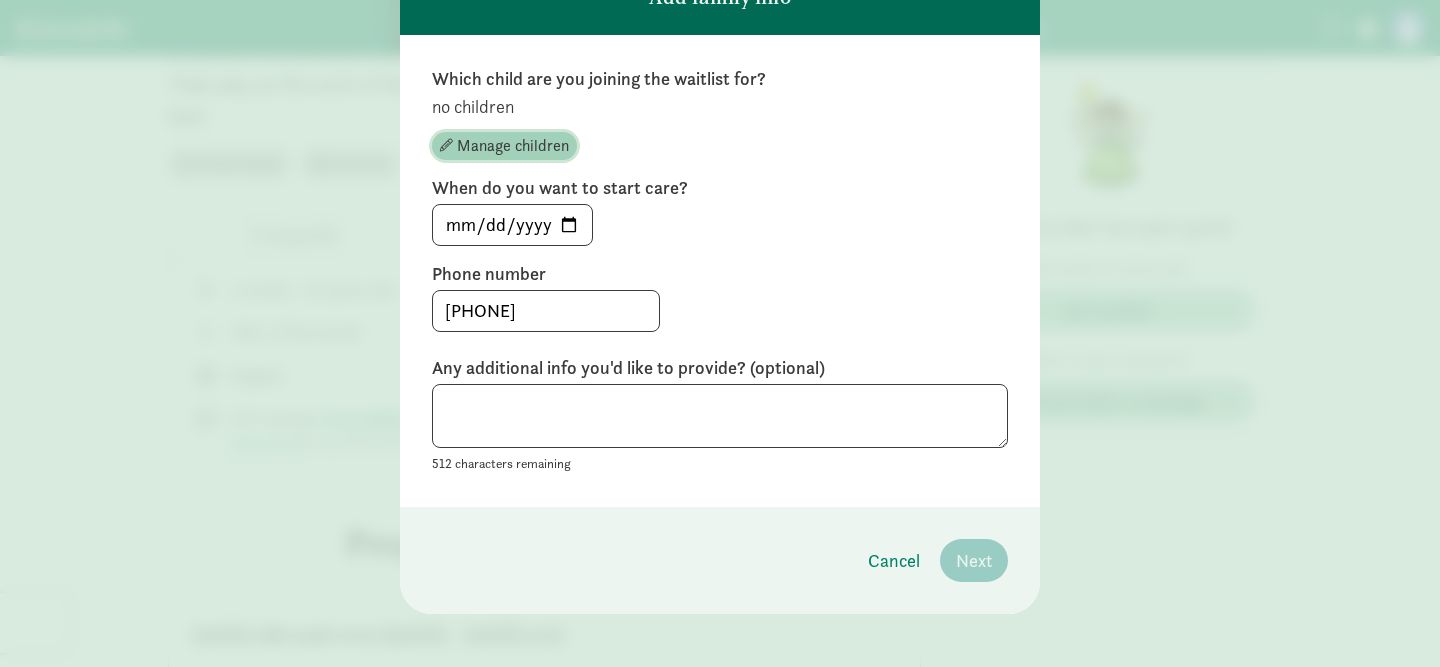 click on "Manage children" at bounding box center (513, 146) 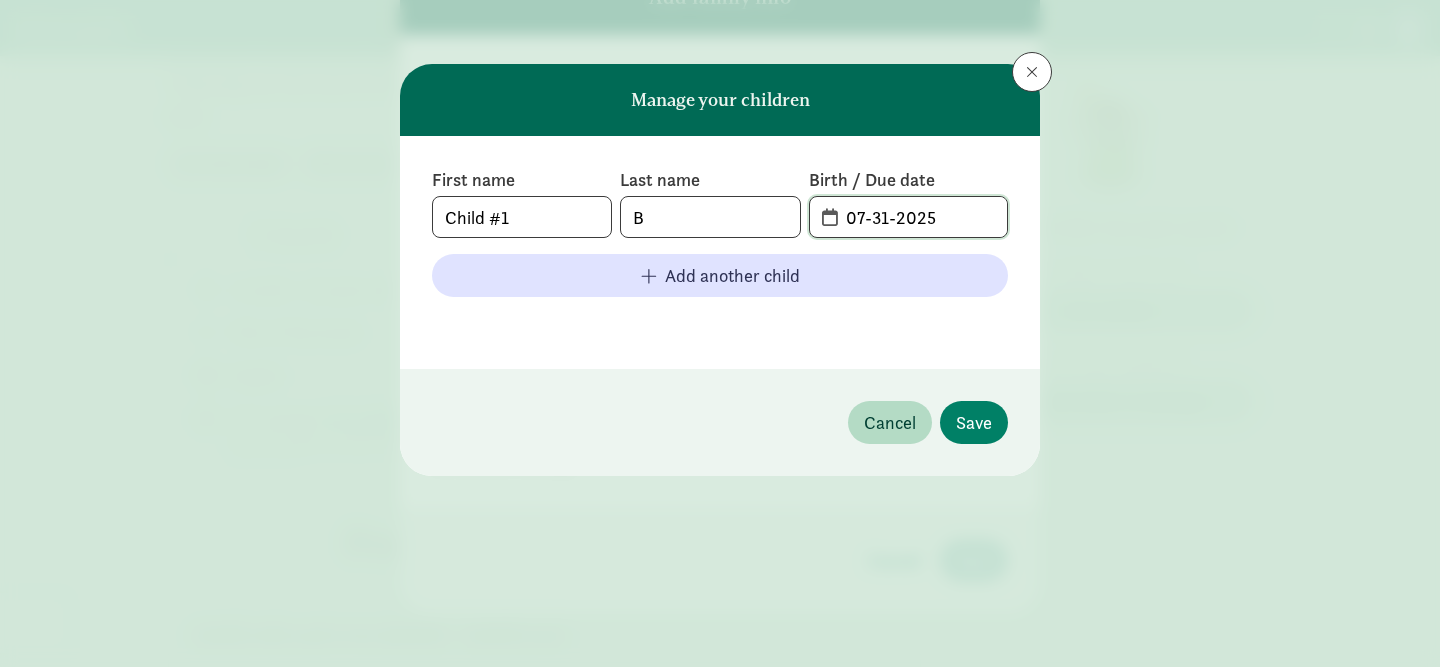 click on "07-31-2025" 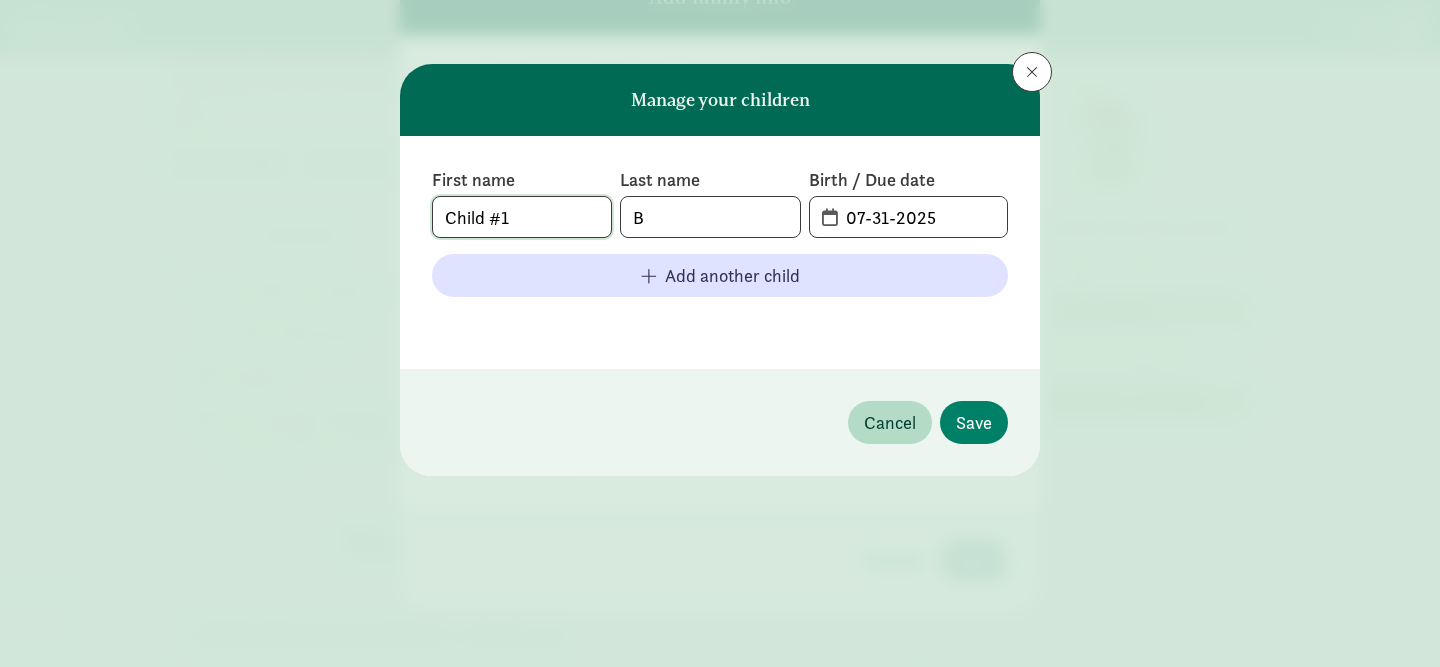 click on "Child #1" 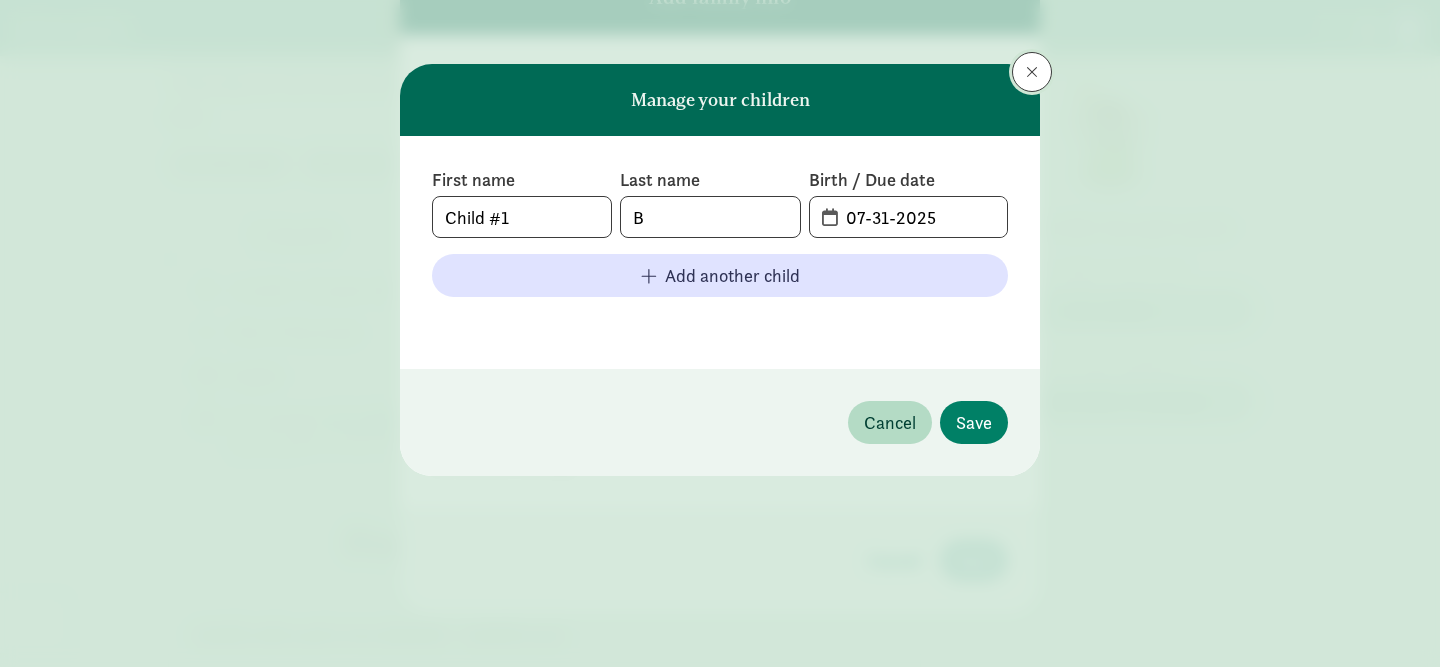 click at bounding box center [1032, 72] 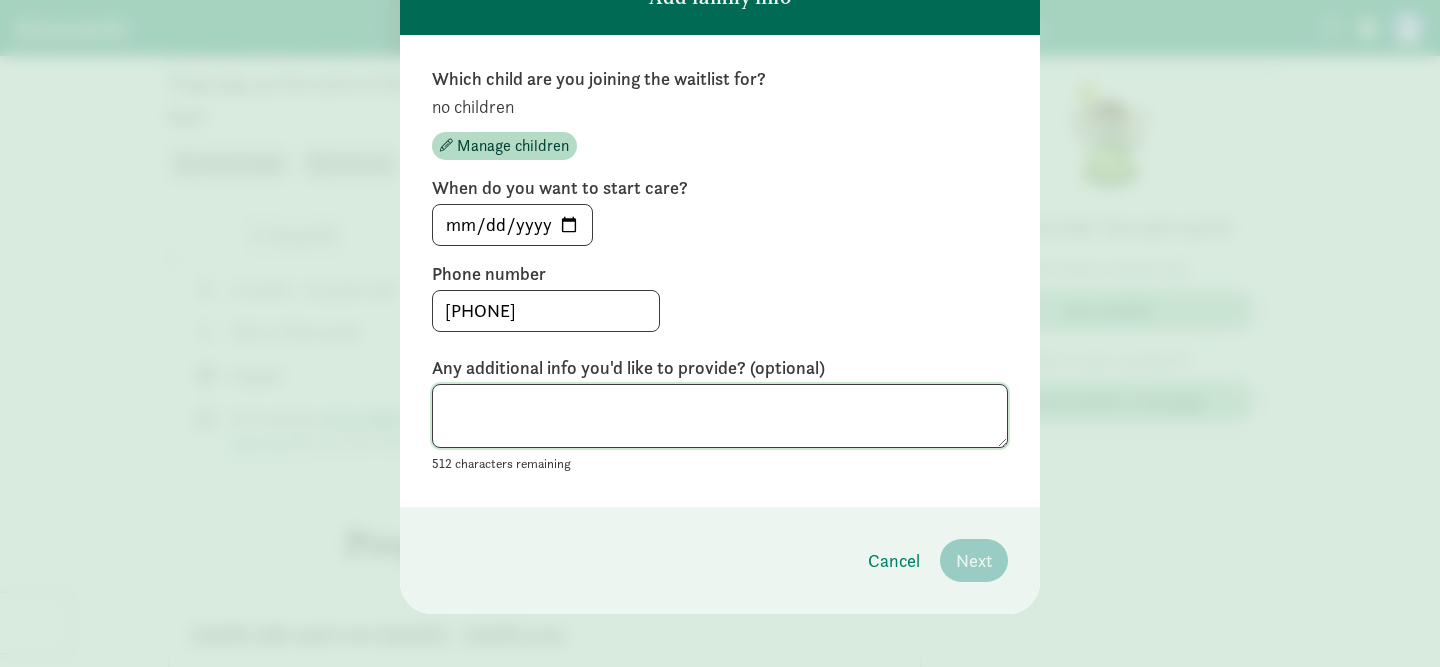 click at bounding box center [720, 416] 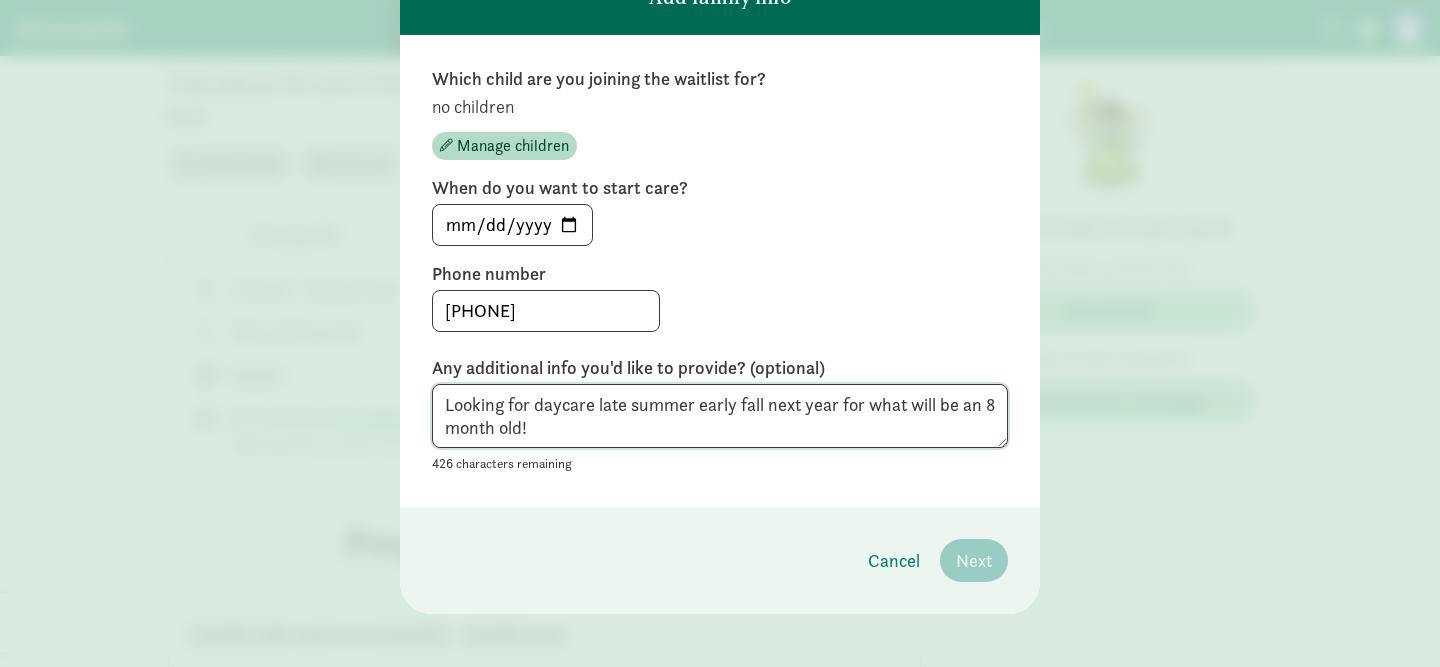type on "Looking for daycare late summer early fall next year for what will be an 8 month old!" 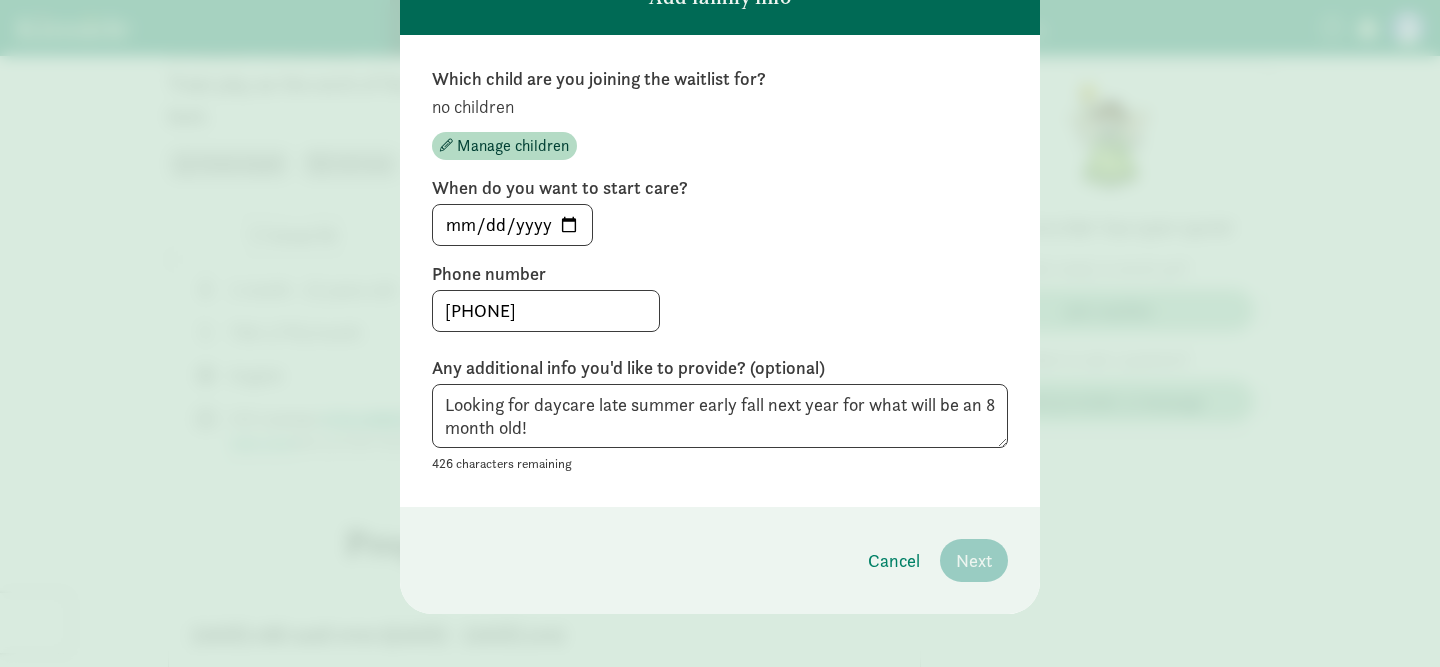 click on "Cancel     Next" at bounding box center [720, 560] 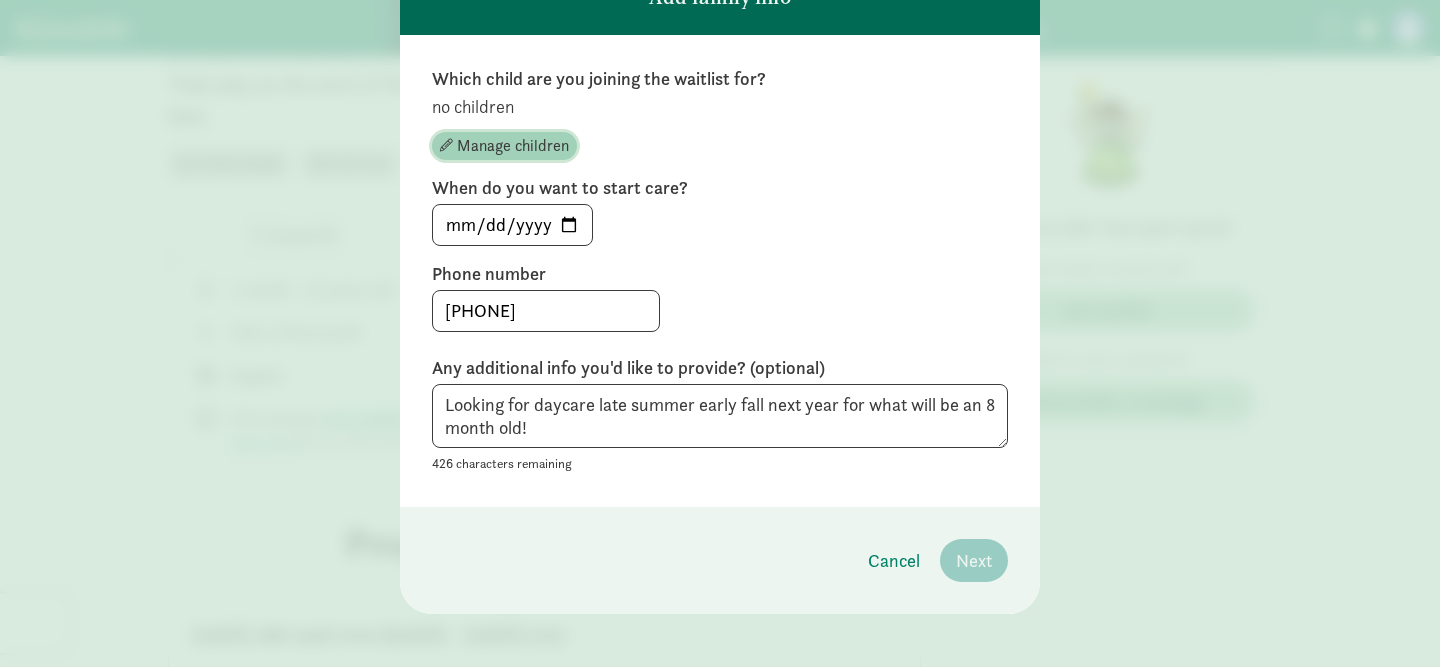 click on "Manage children" at bounding box center (513, 146) 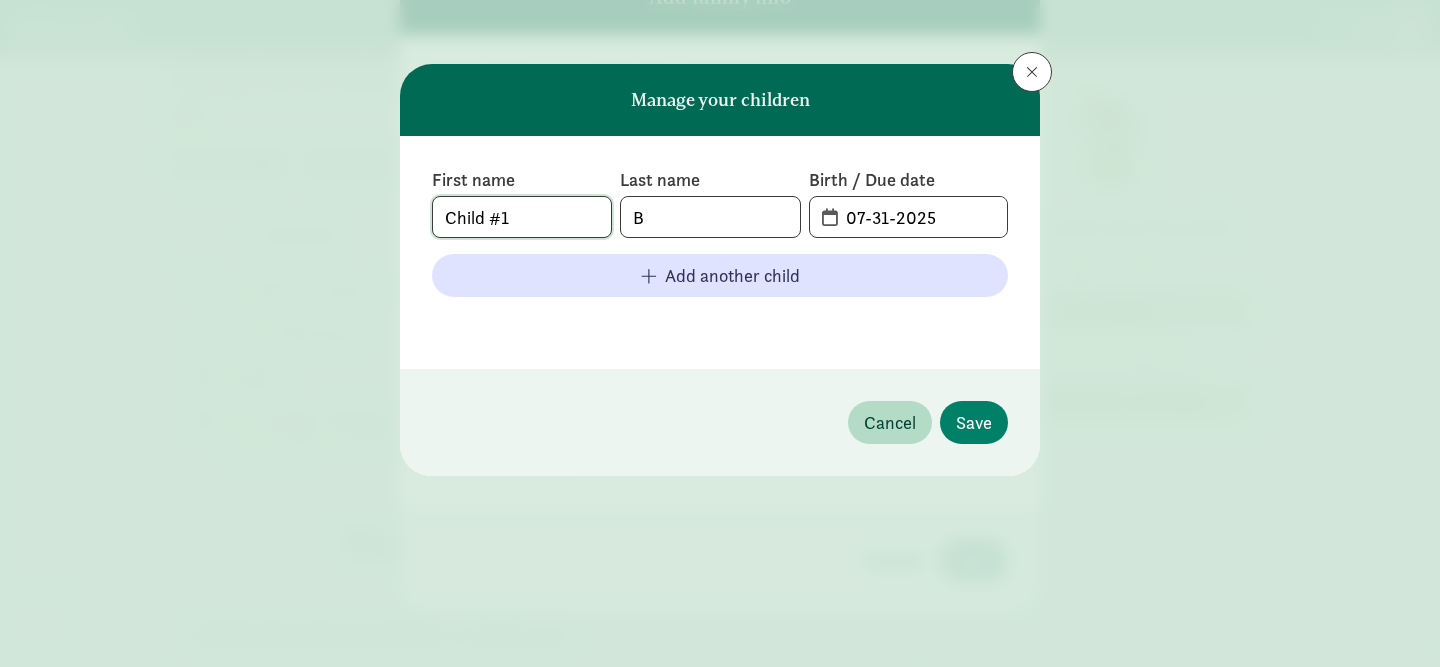 click on "Child #1" 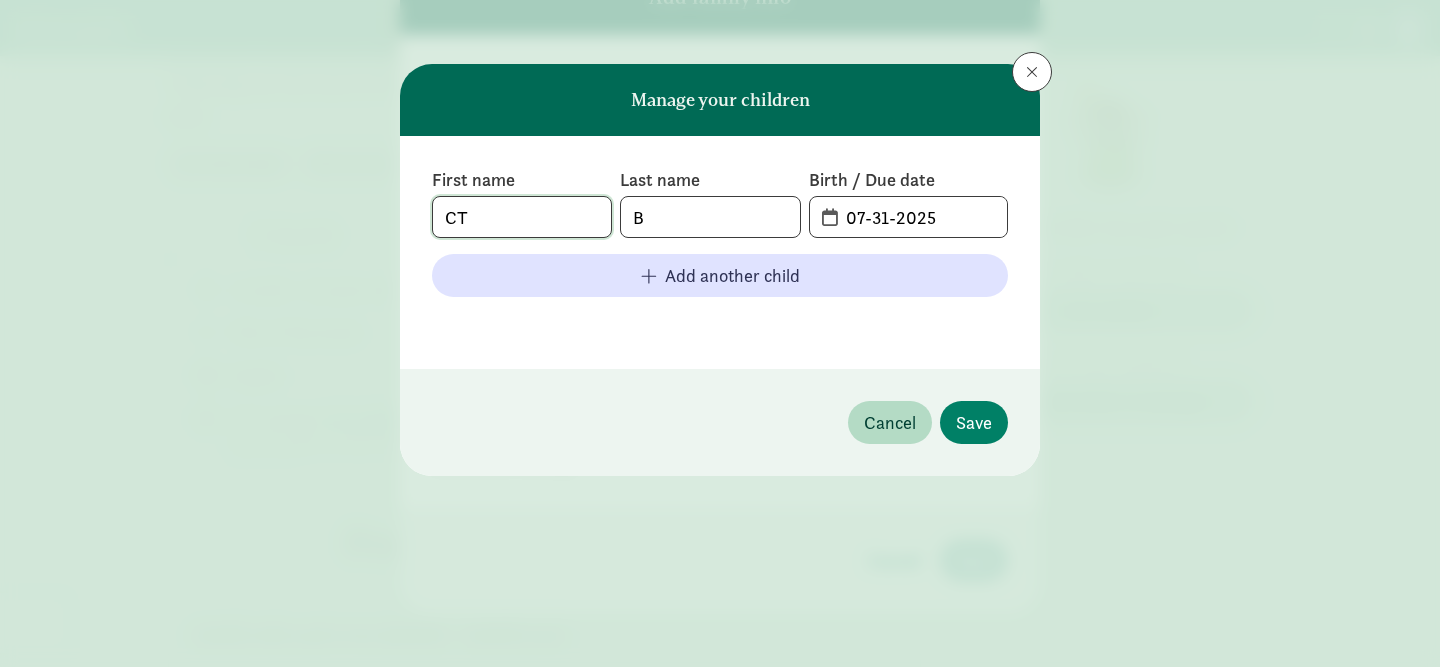 type on "C" 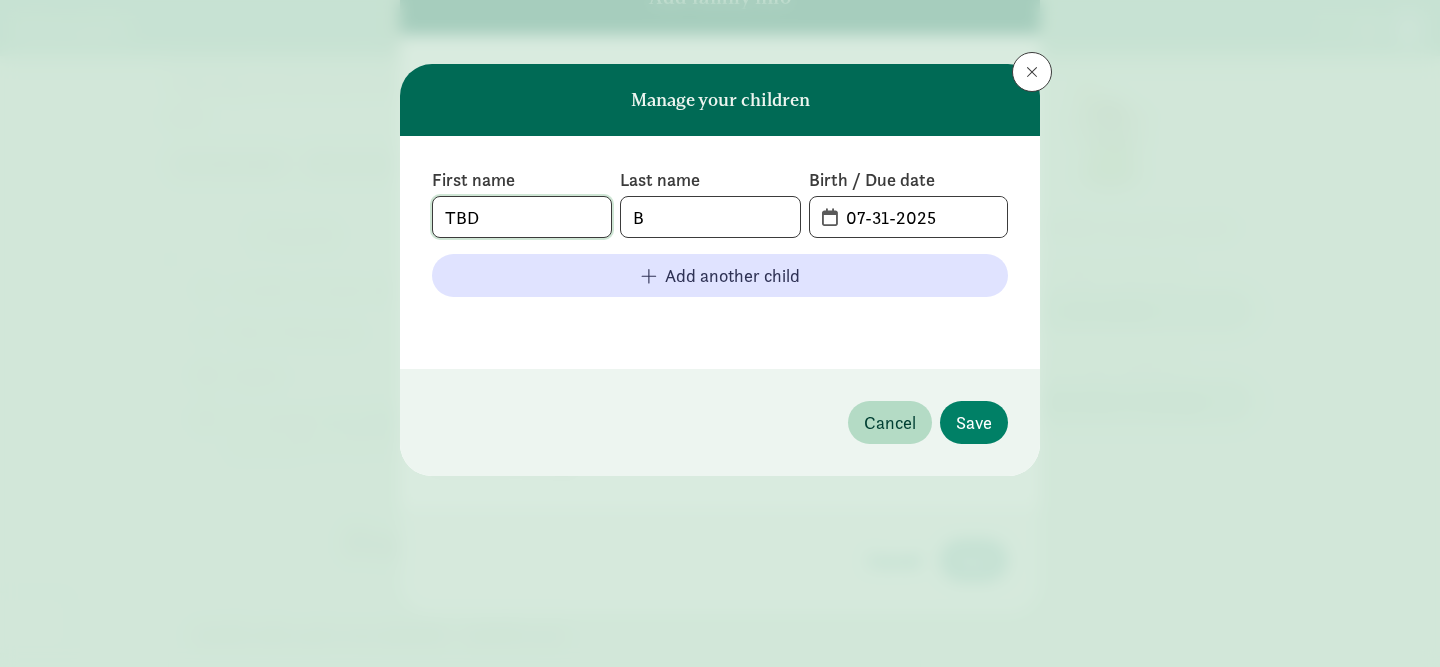 type on "TBD" 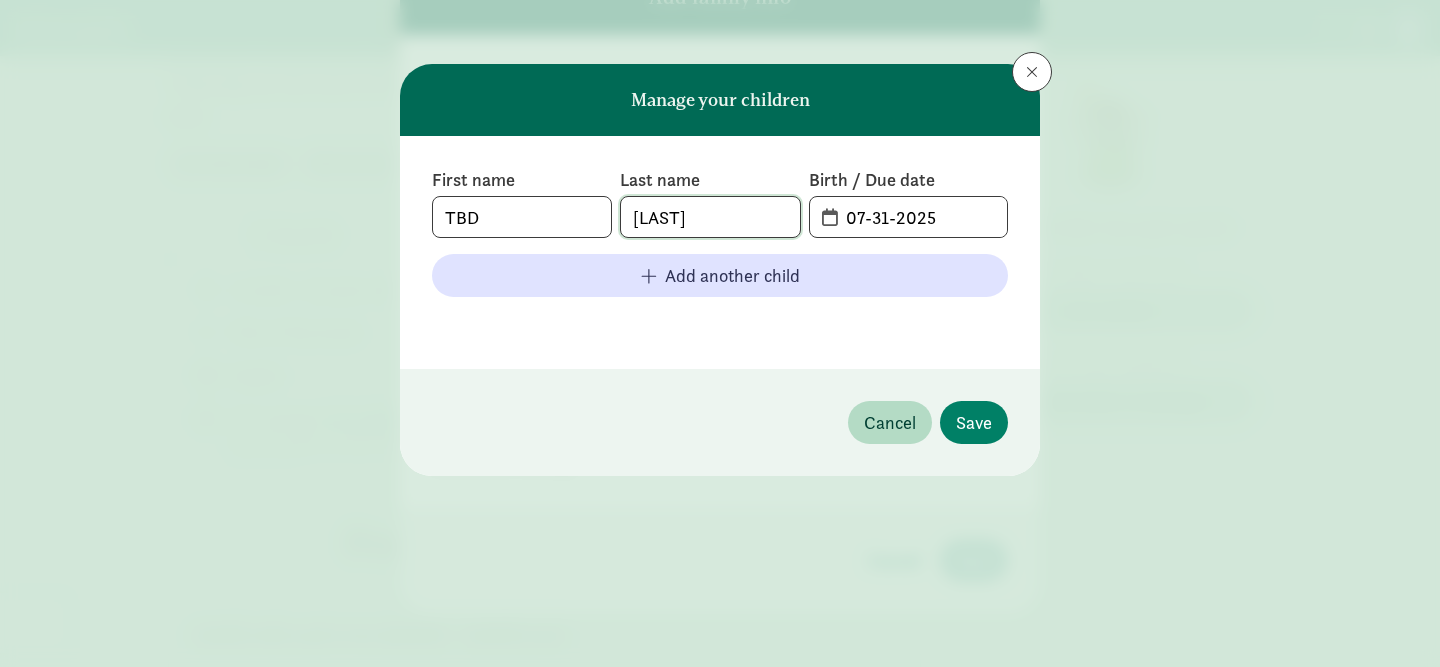 type on "Arnesen" 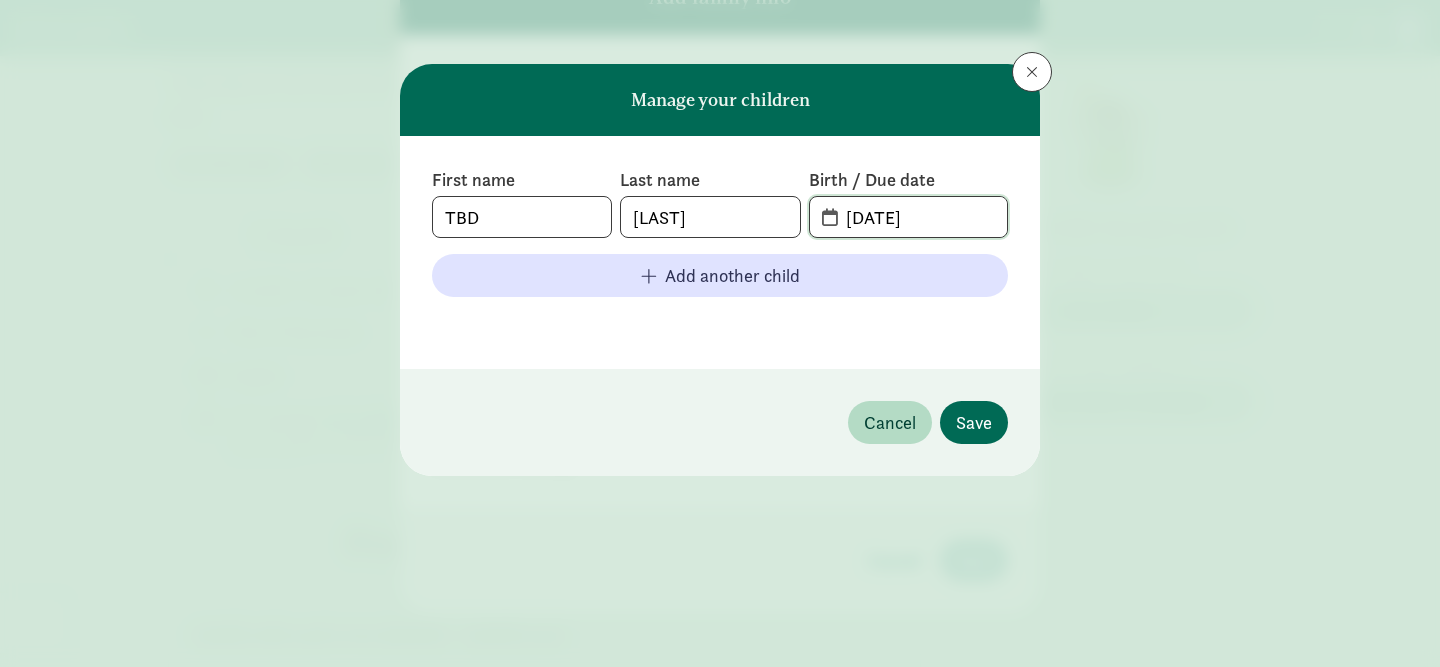 type on "01-07-2026" 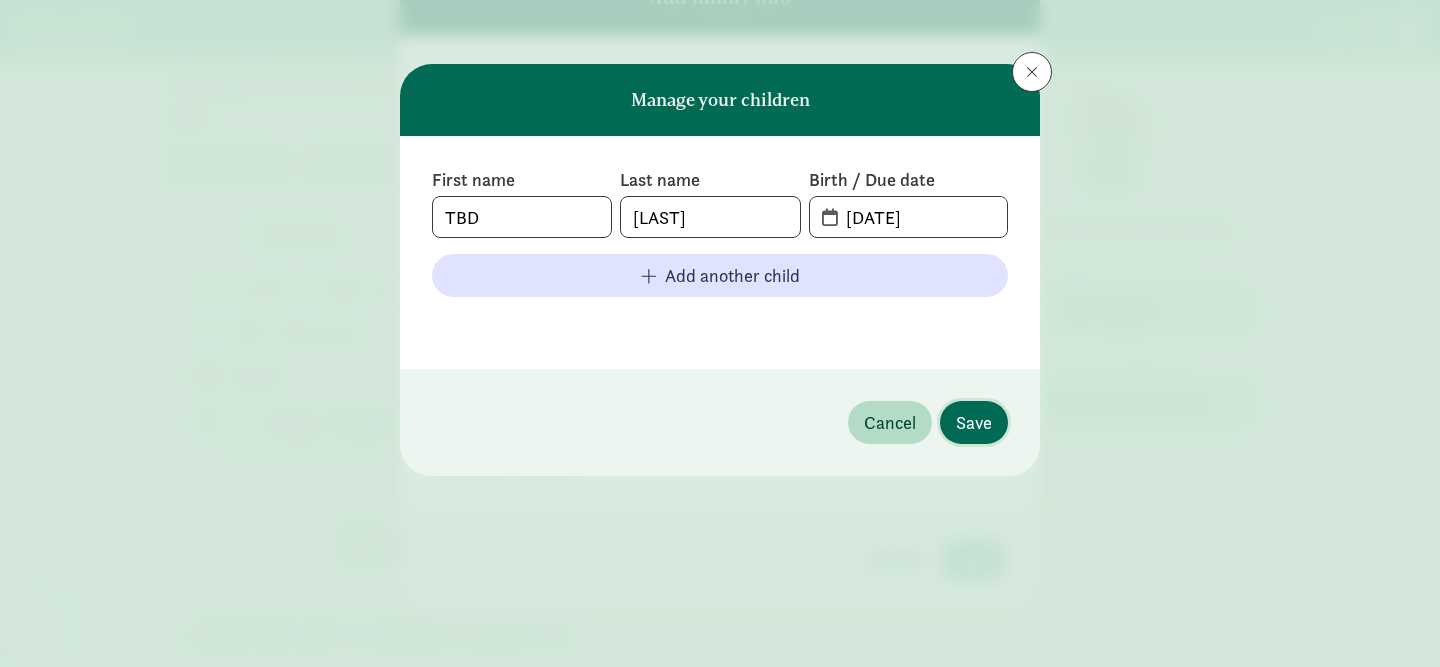 click on "Save" at bounding box center (974, 422) 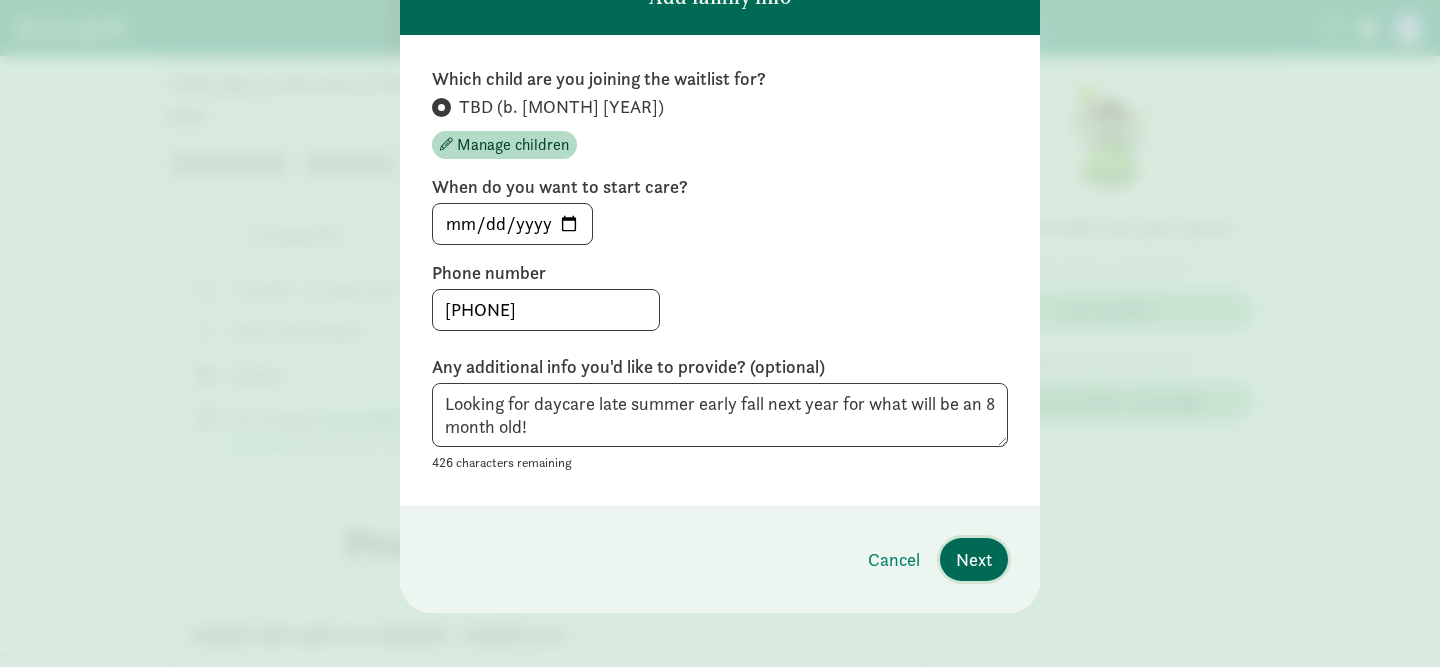 click on "Next" at bounding box center (974, 559) 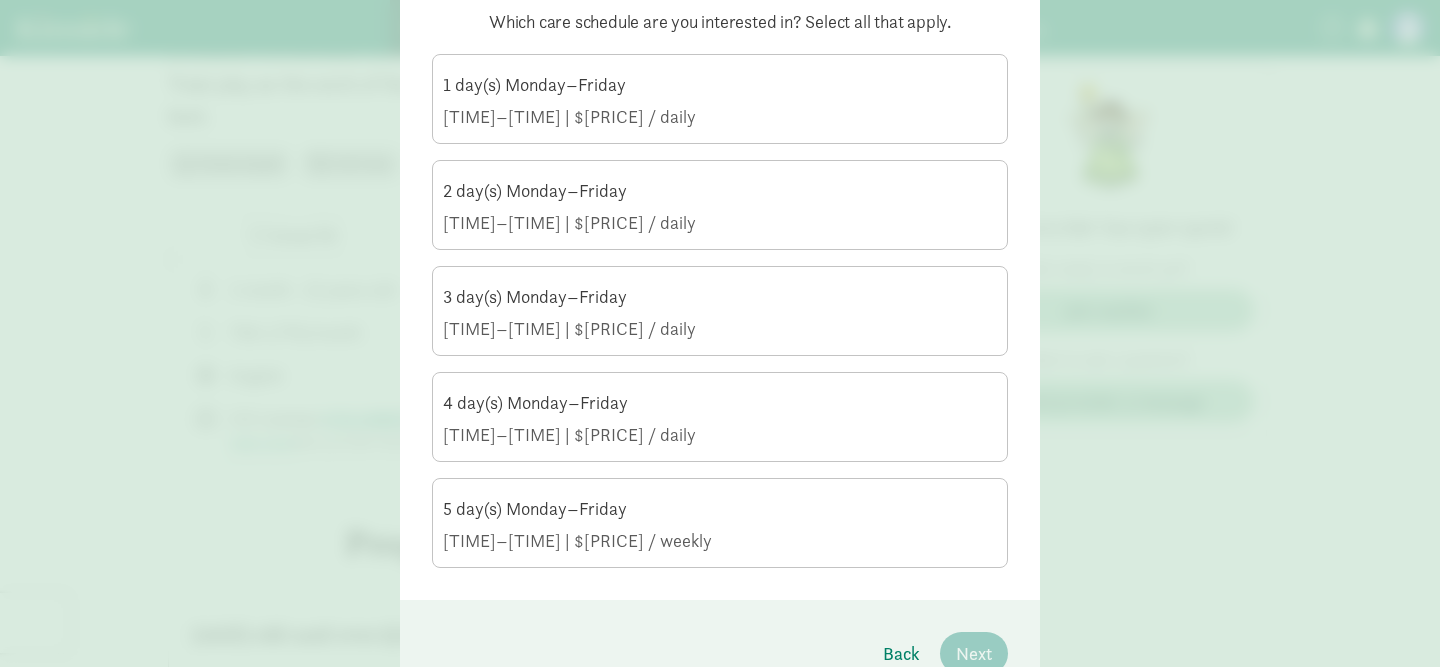 scroll, scrollTop: 255, scrollLeft: 0, axis: vertical 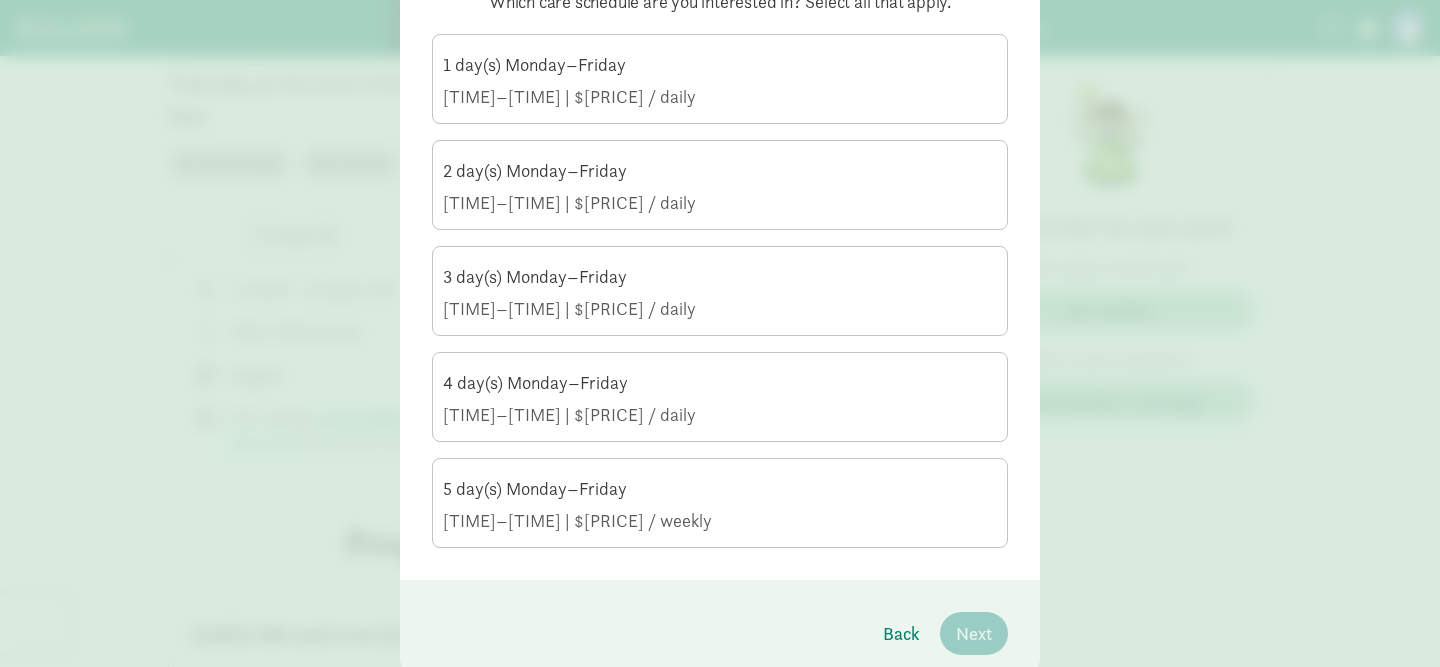 click on "7:00 AM–6:00 PM | $80.00 / daily" 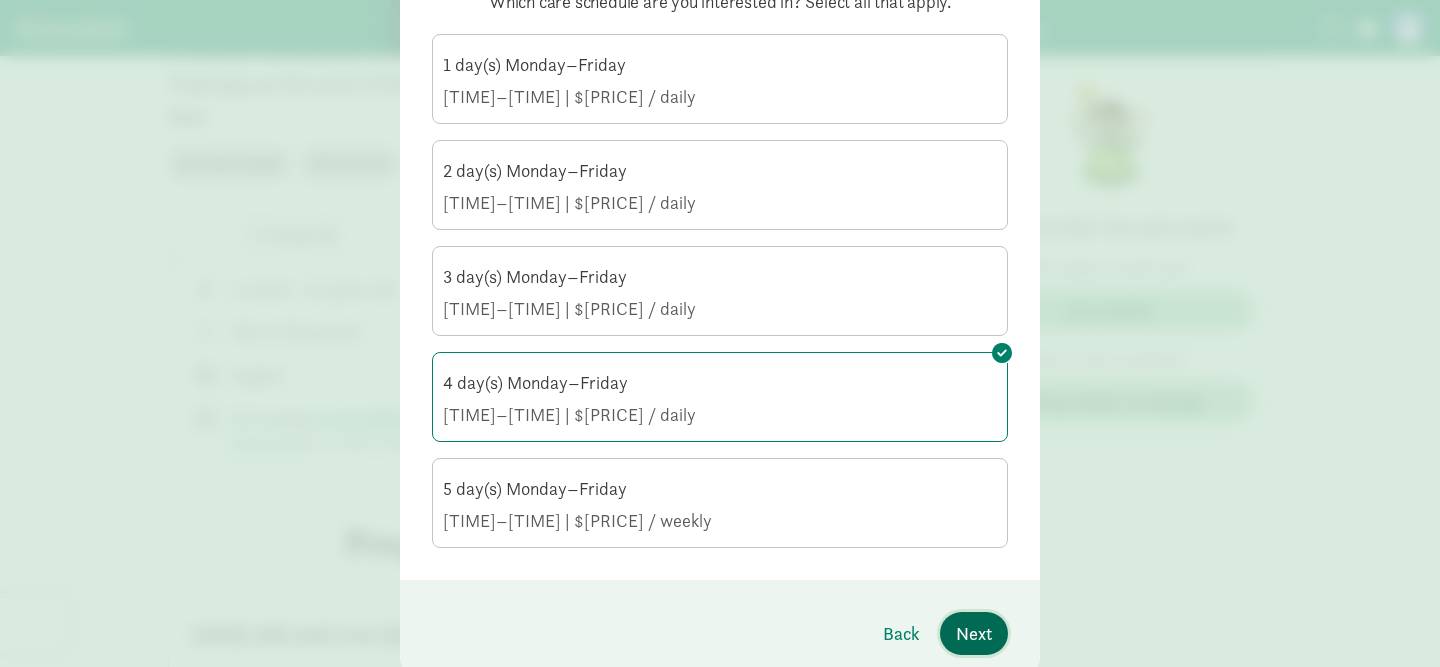 click on "Next" at bounding box center (974, 633) 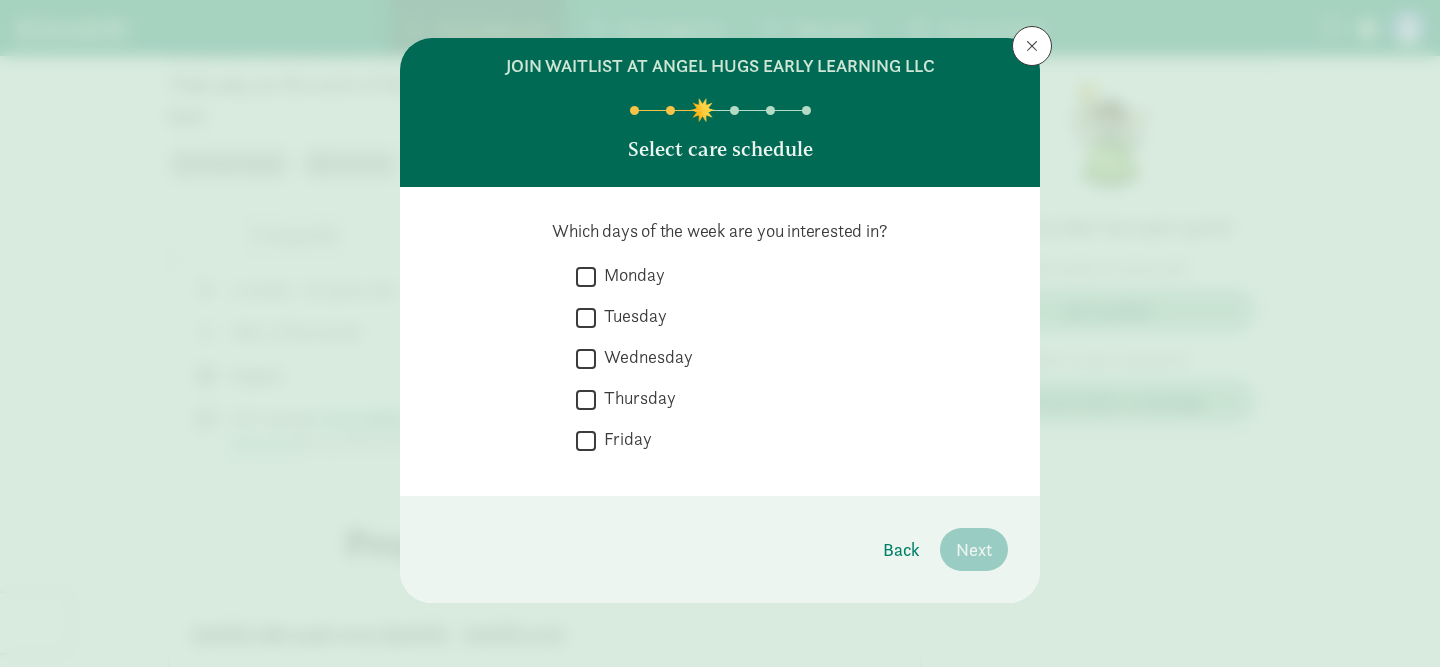 scroll, scrollTop: 26, scrollLeft: 0, axis: vertical 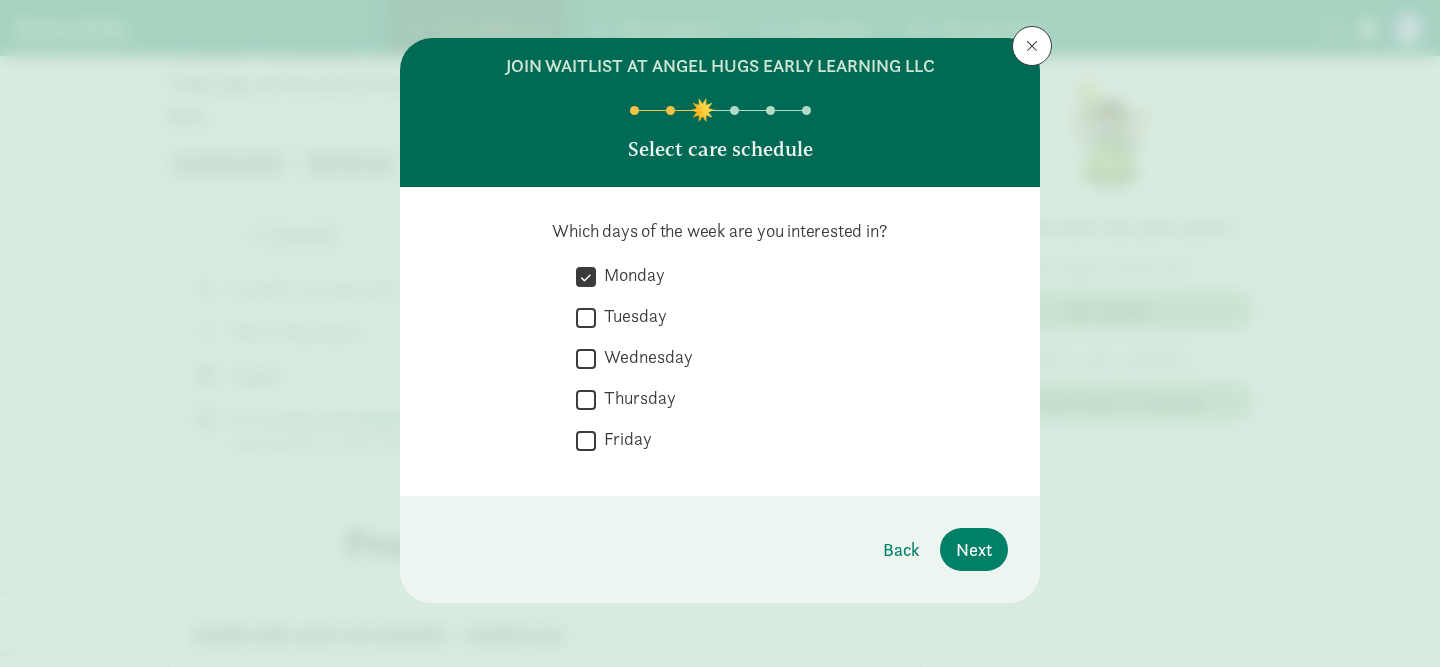 click on "Tuesday" at bounding box center [631, 316] 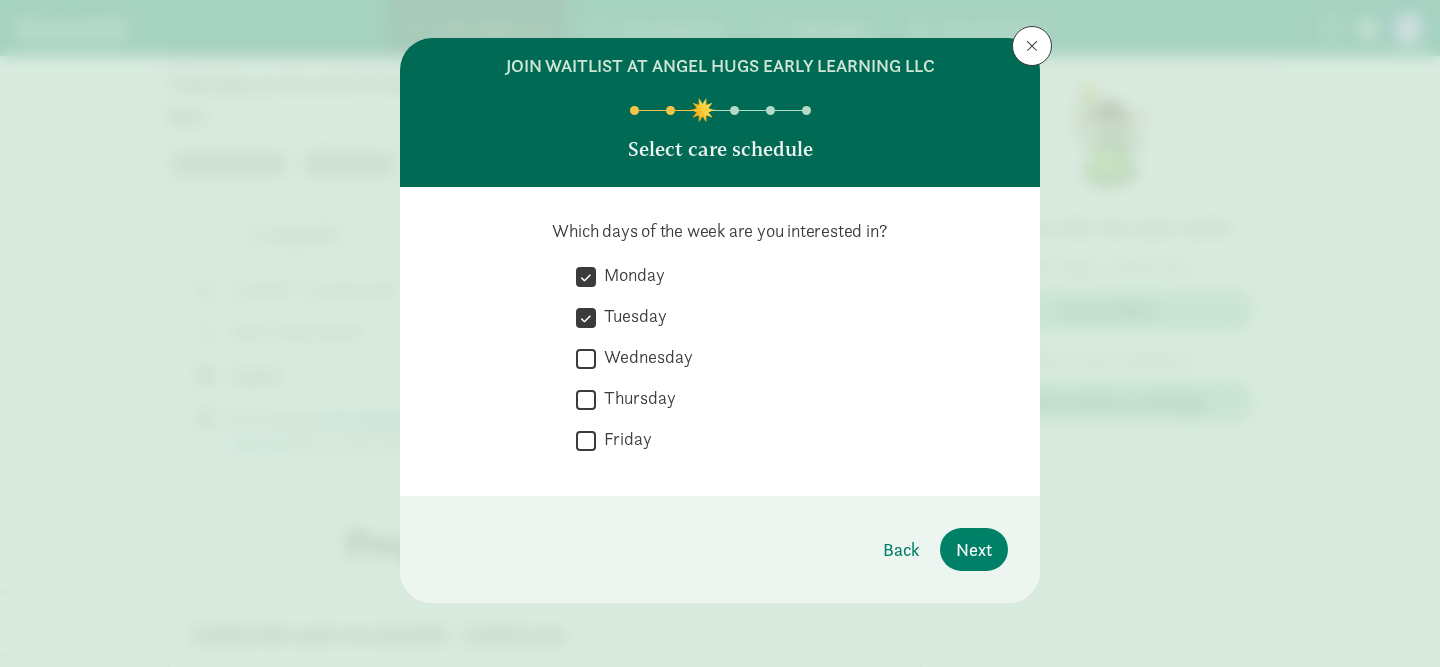 click on "Wednesday" at bounding box center [644, 357] 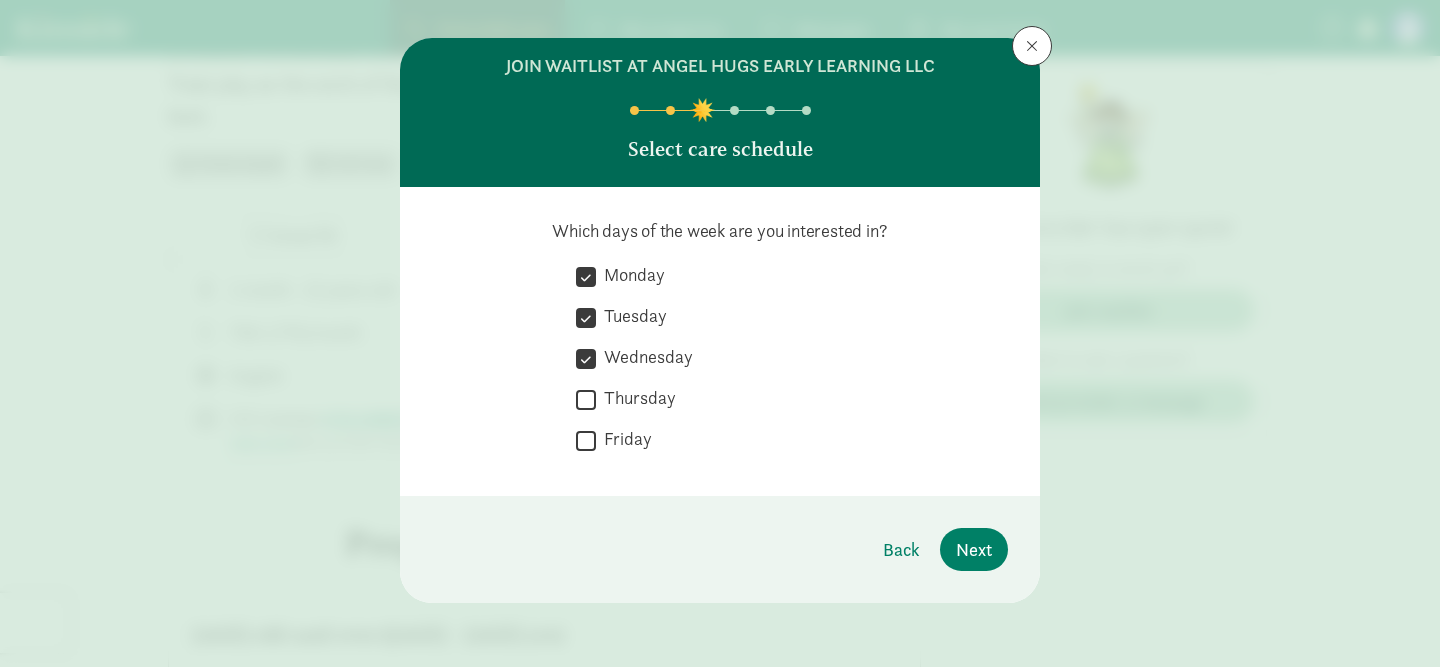 click on "Thursday" at bounding box center (586, 399) 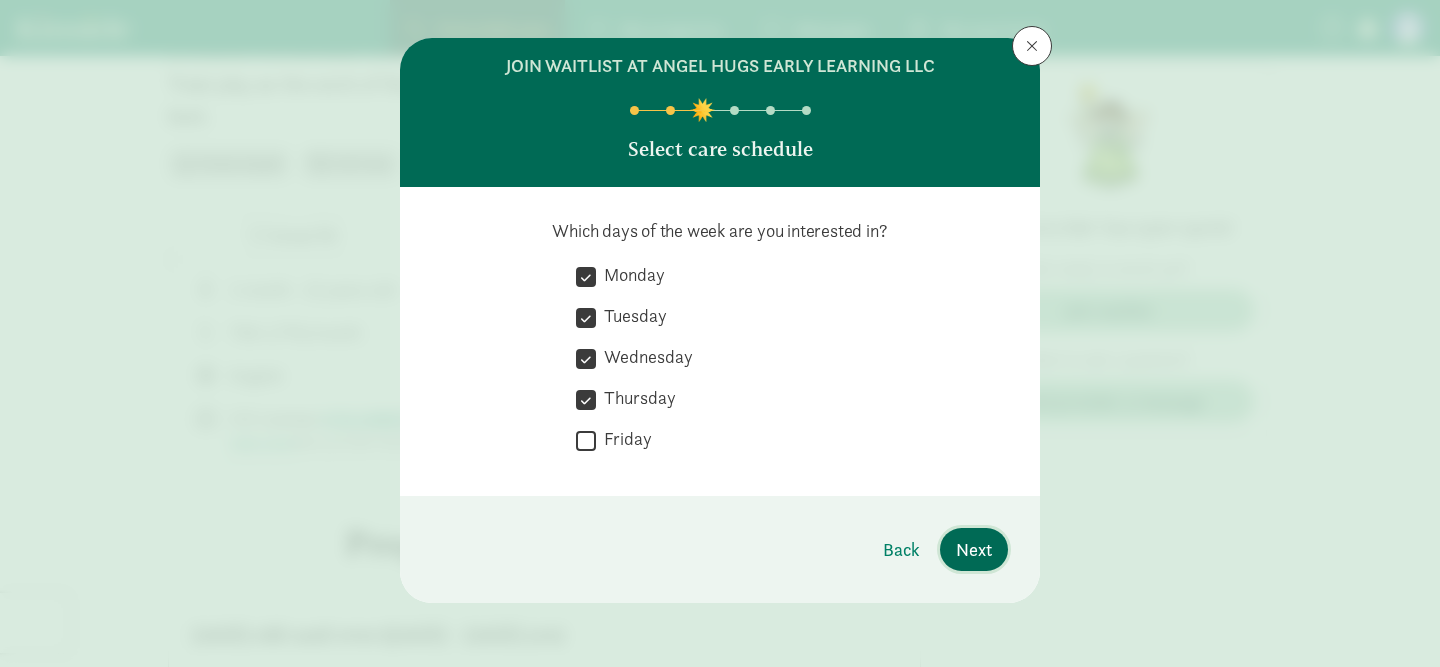 click on "Next" at bounding box center [974, 549] 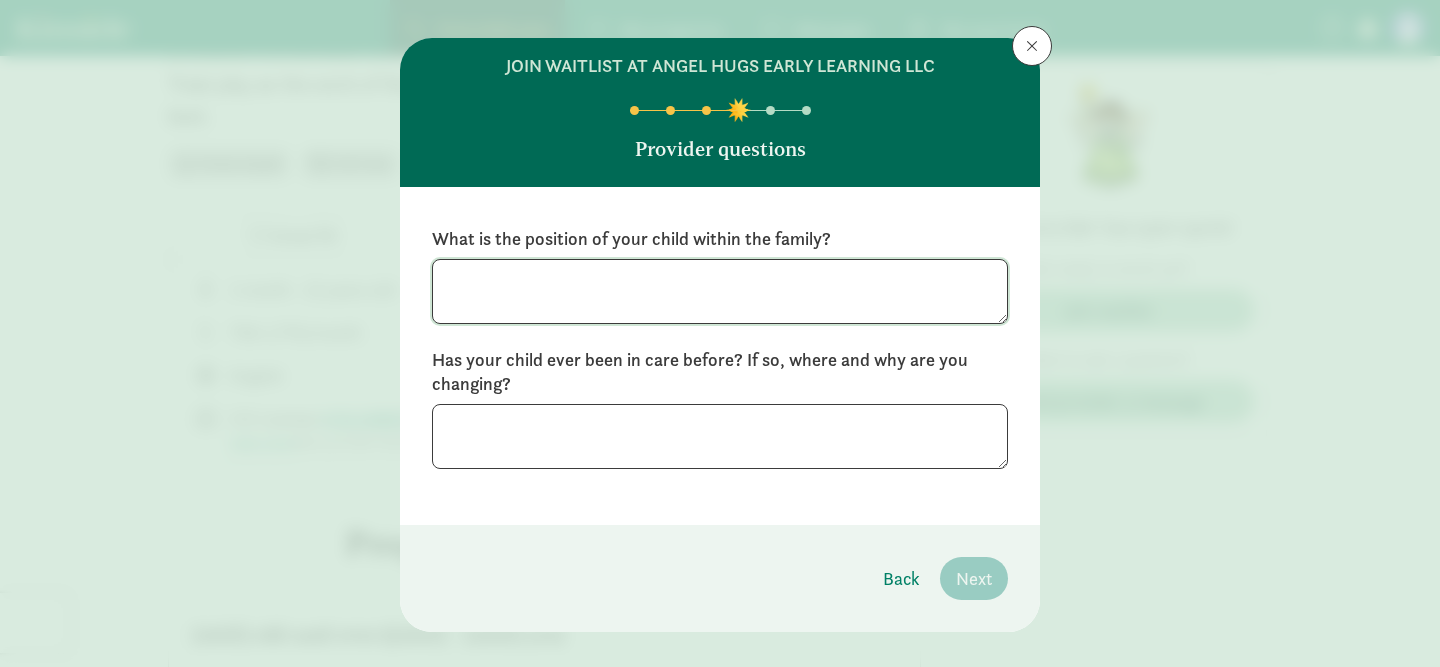 click at bounding box center [720, 291] 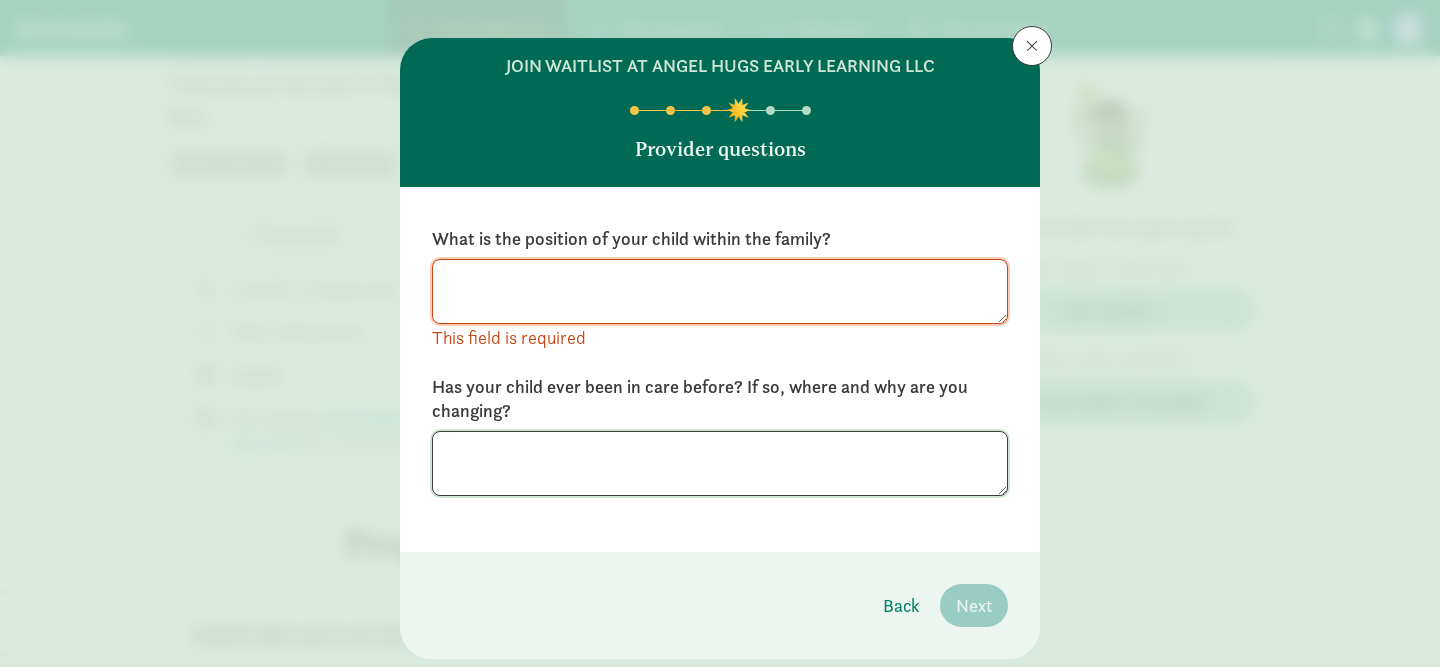 click on "Has your child ever been in care before? If so, where and why are you changing?" at bounding box center [720, 435] 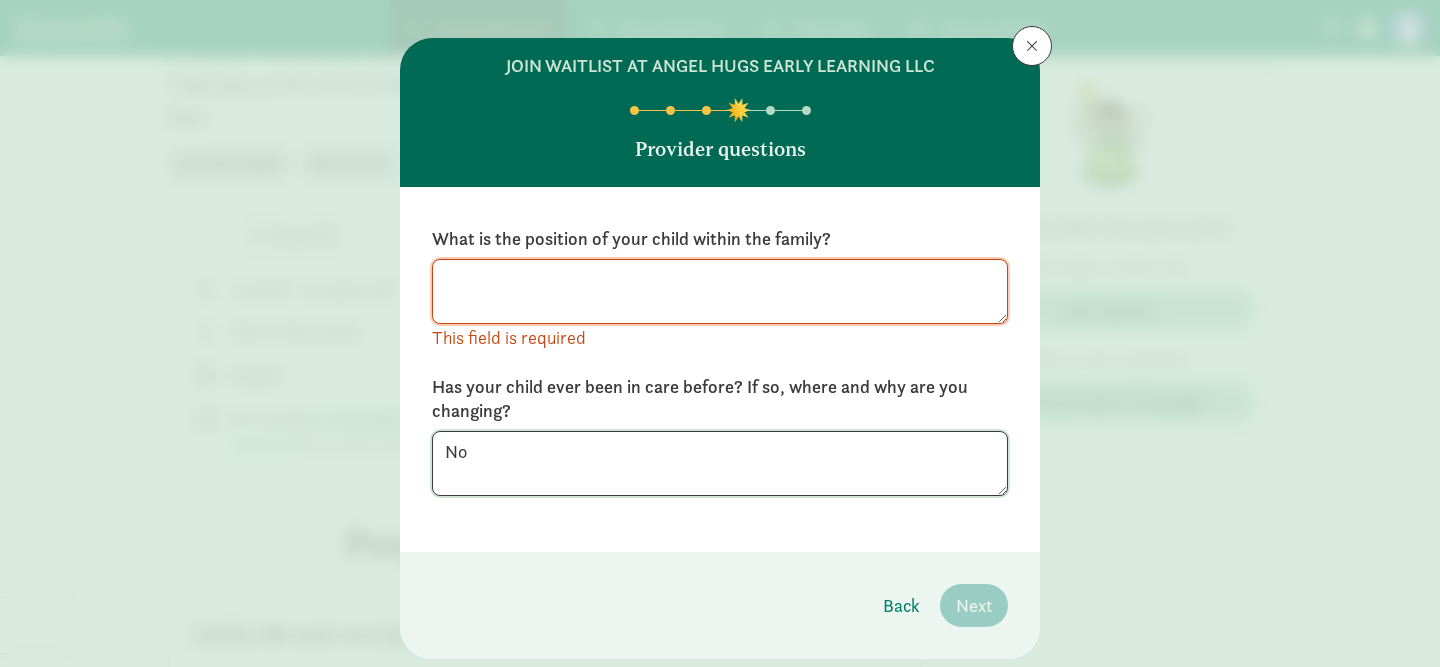 type on "No" 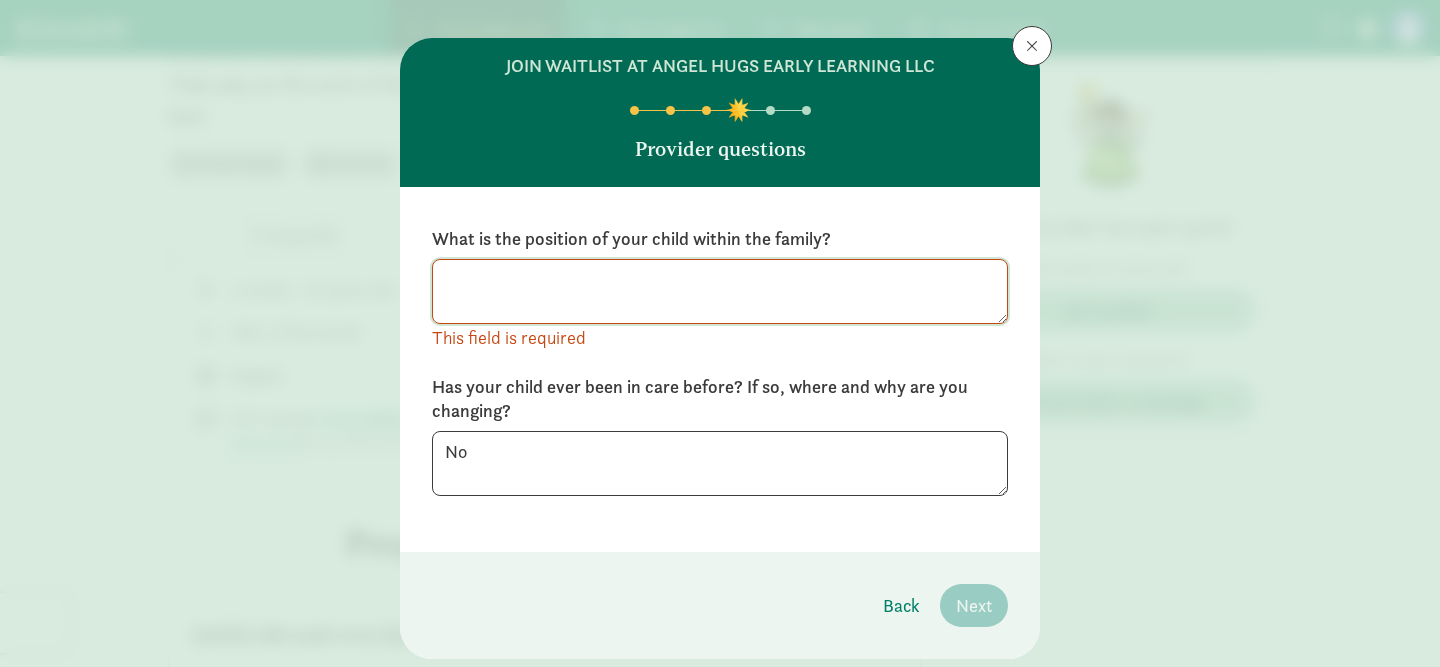 click at bounding box center (720, 291) 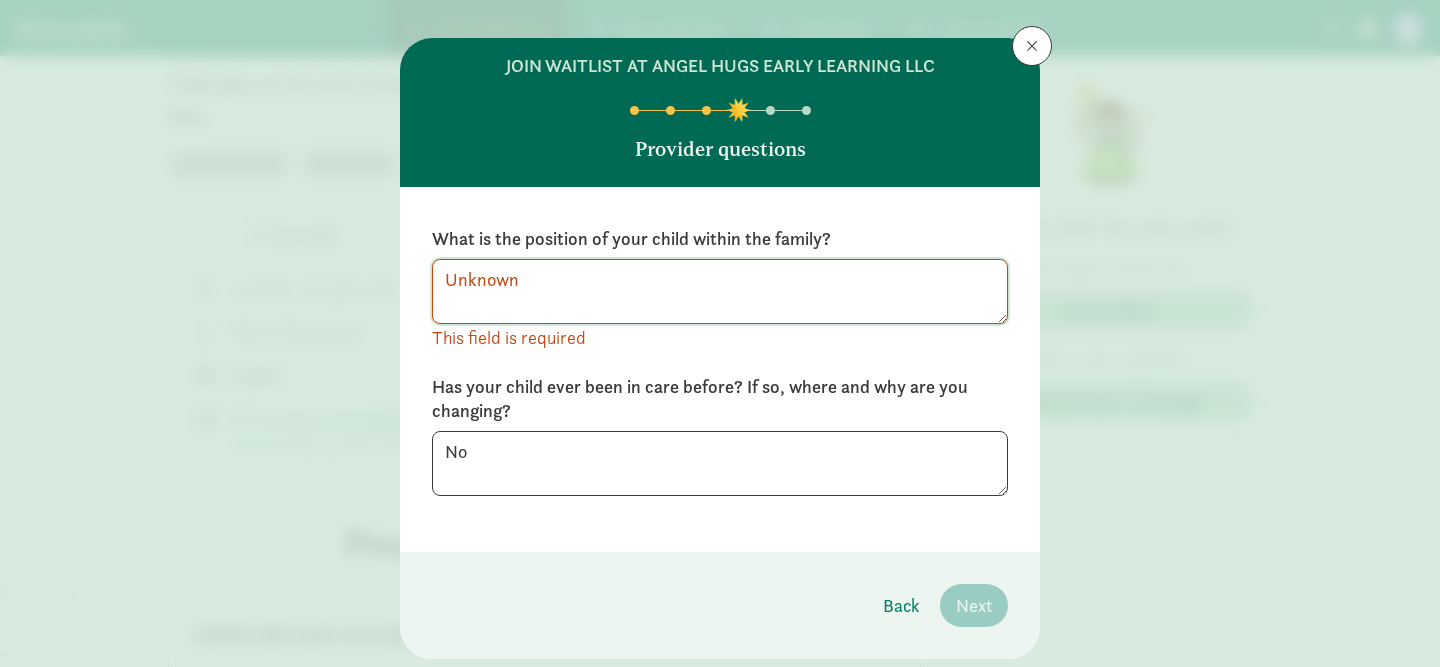 type on "Unknown" 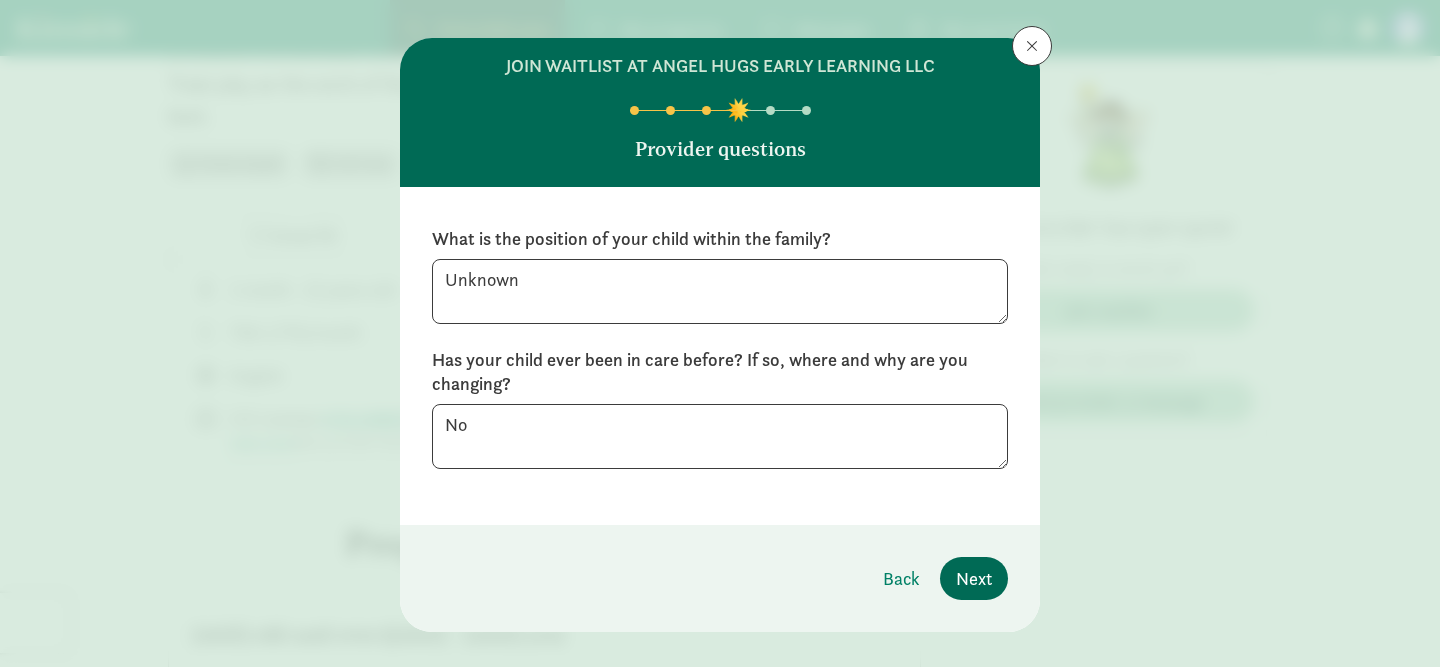 click on "Next" at bounding box center (974, 578) 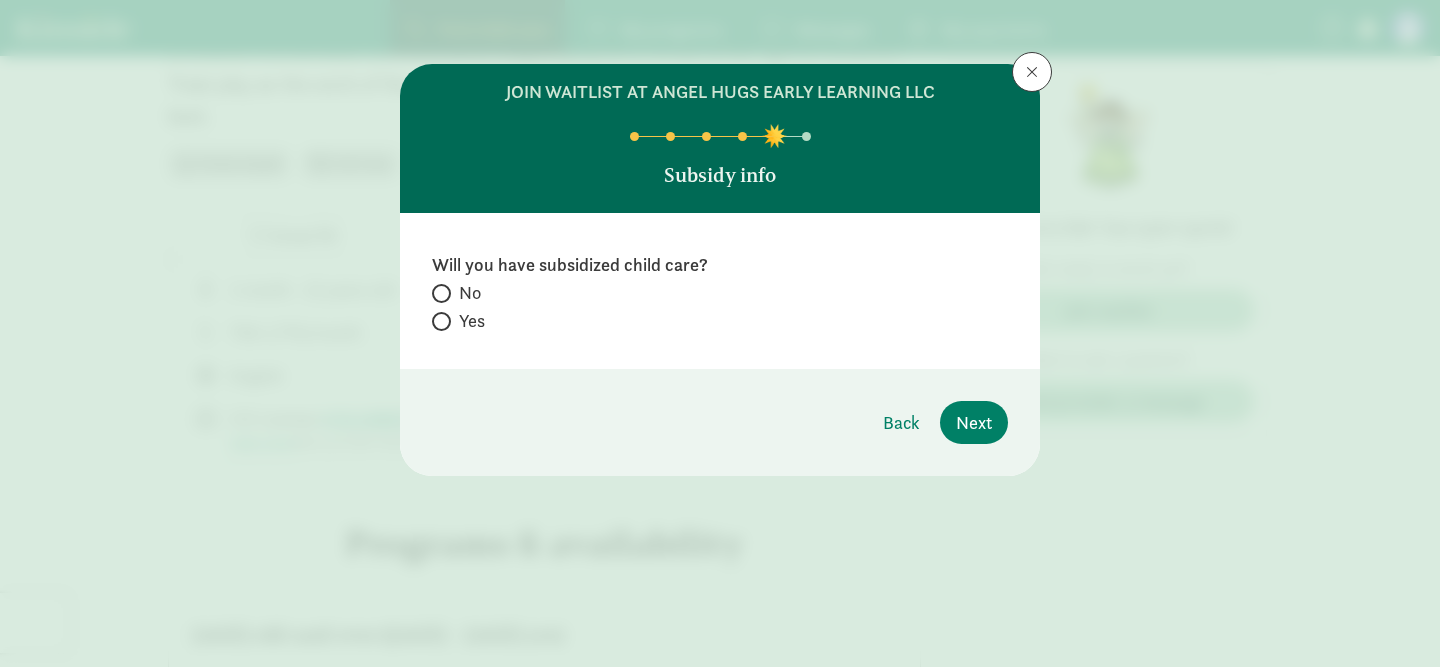 click on "No" at bounding box center (470, 293) 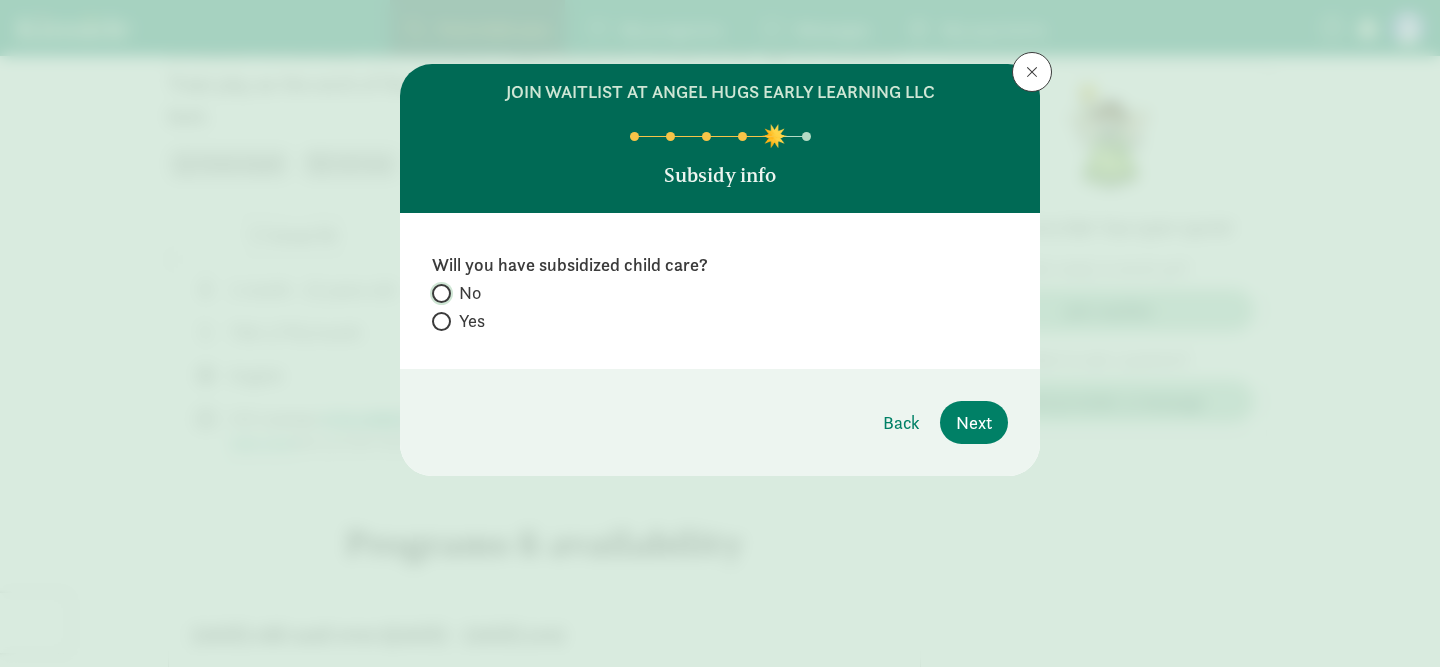 click on "No" at bounding box center (438, 293) 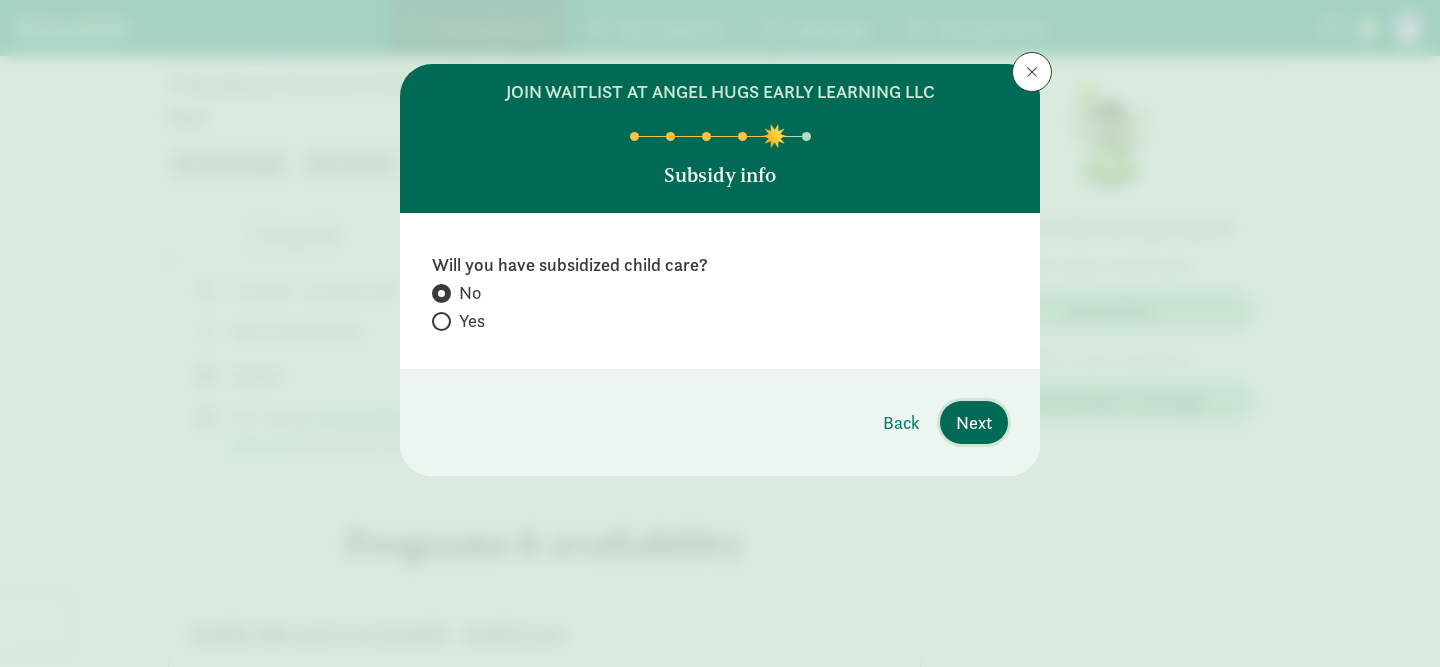 click on "Next" at bounding box center [974, 422] 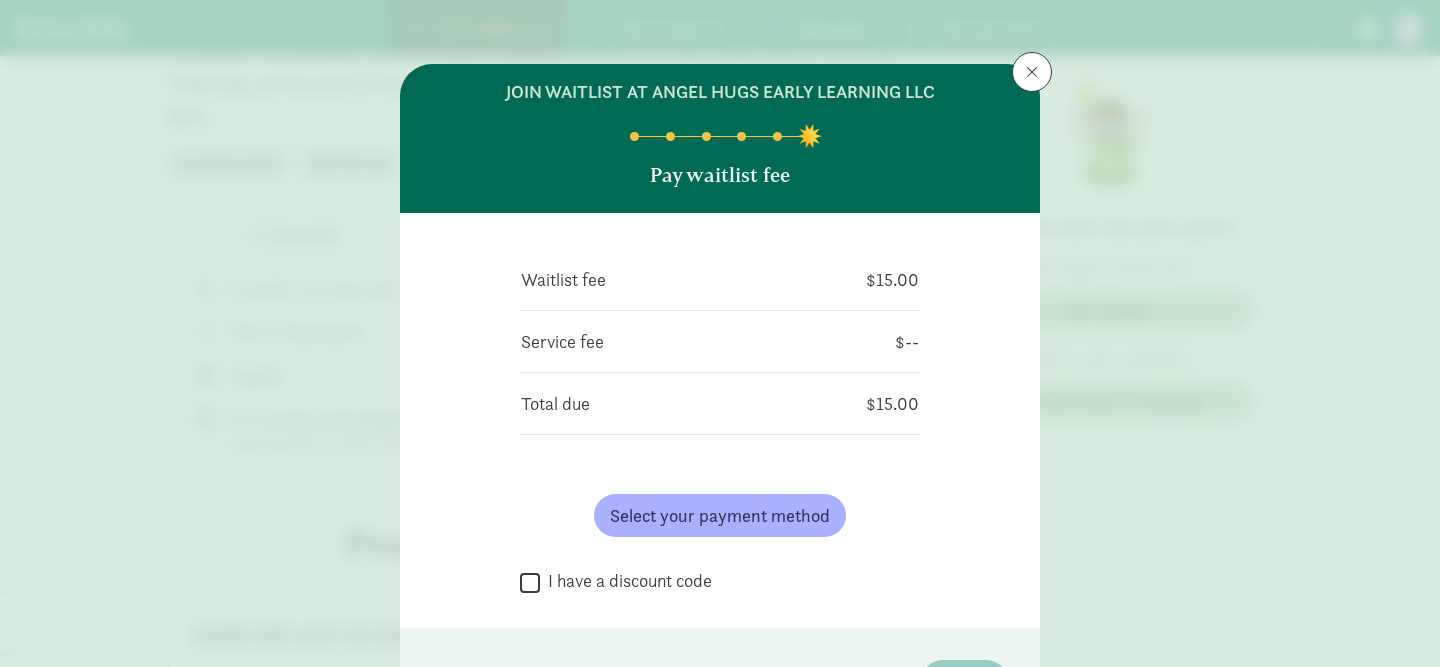 click on "I have a discount code" at bounding box center [626, 581] 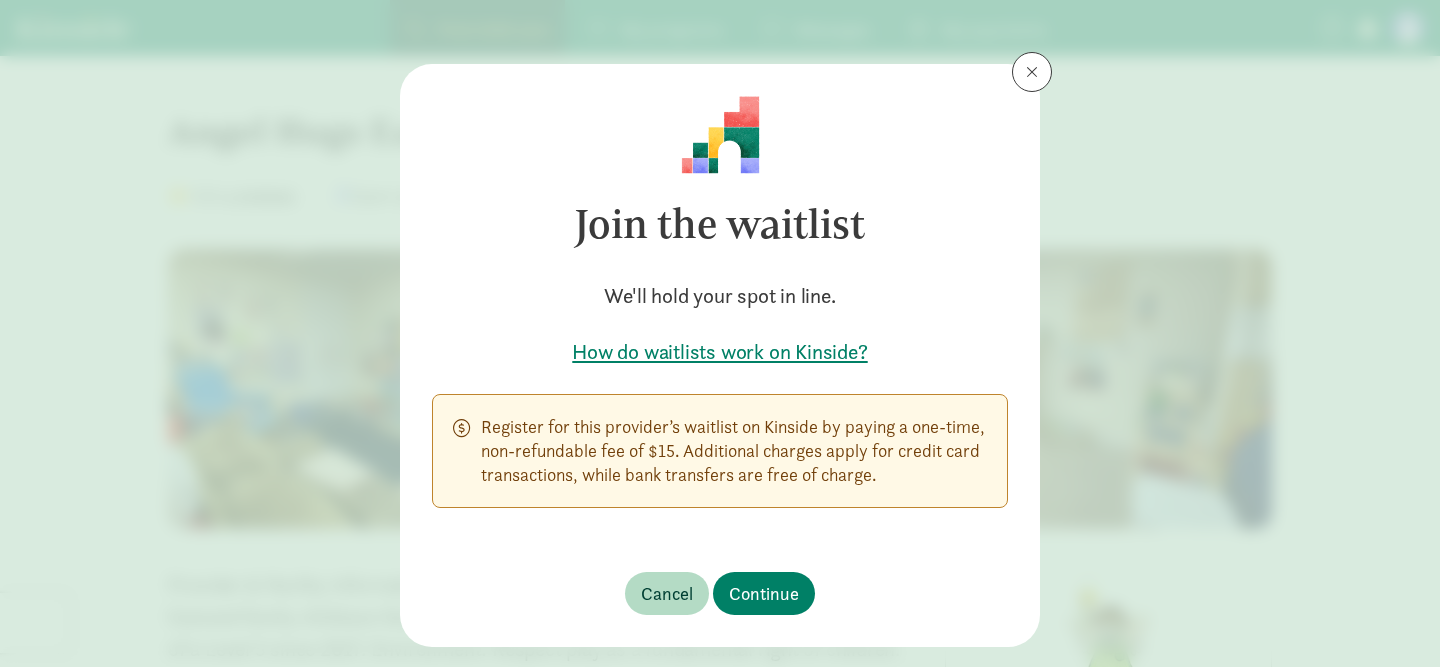 scroll, scrollTop: 0, scrollLeft: 0, axis: both 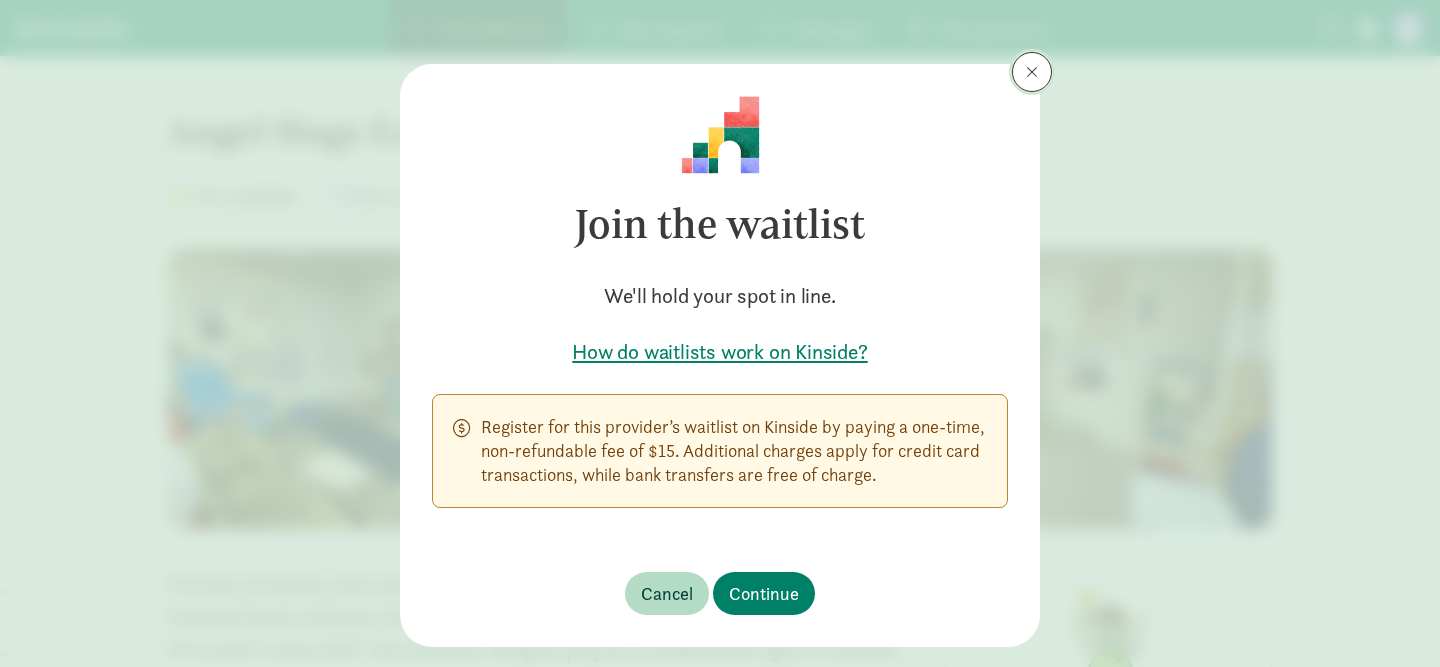 click at bounding box center [1032, 72] 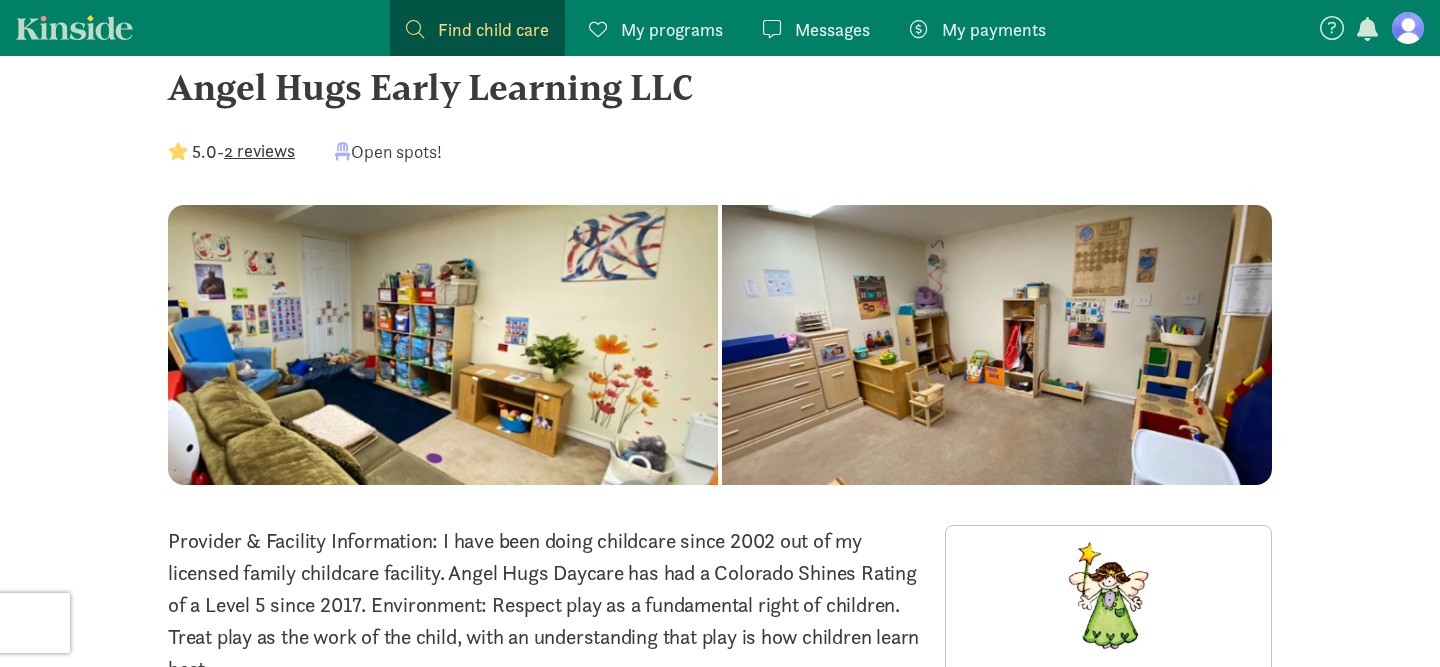 scroll, scrollTop: 0, scrollLeft: 0, axis: both 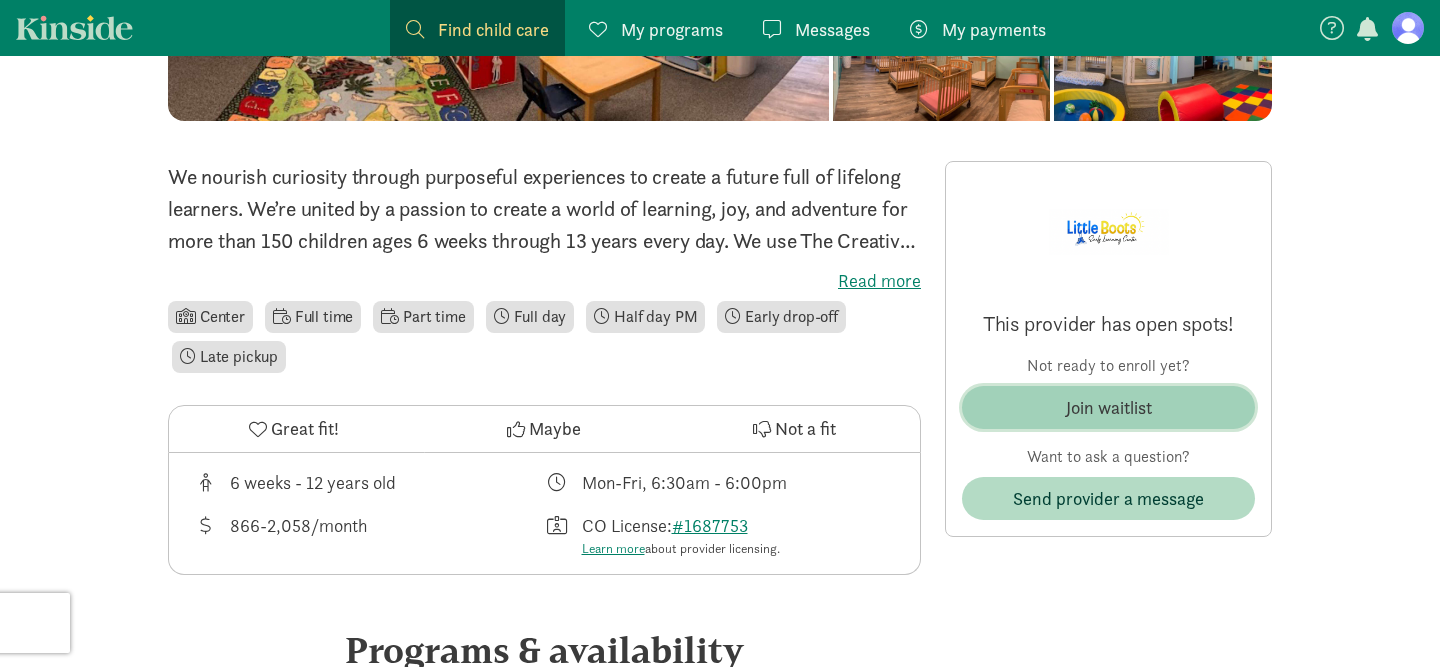 click on "Join waitlist" at bounding box center [1108, 407] 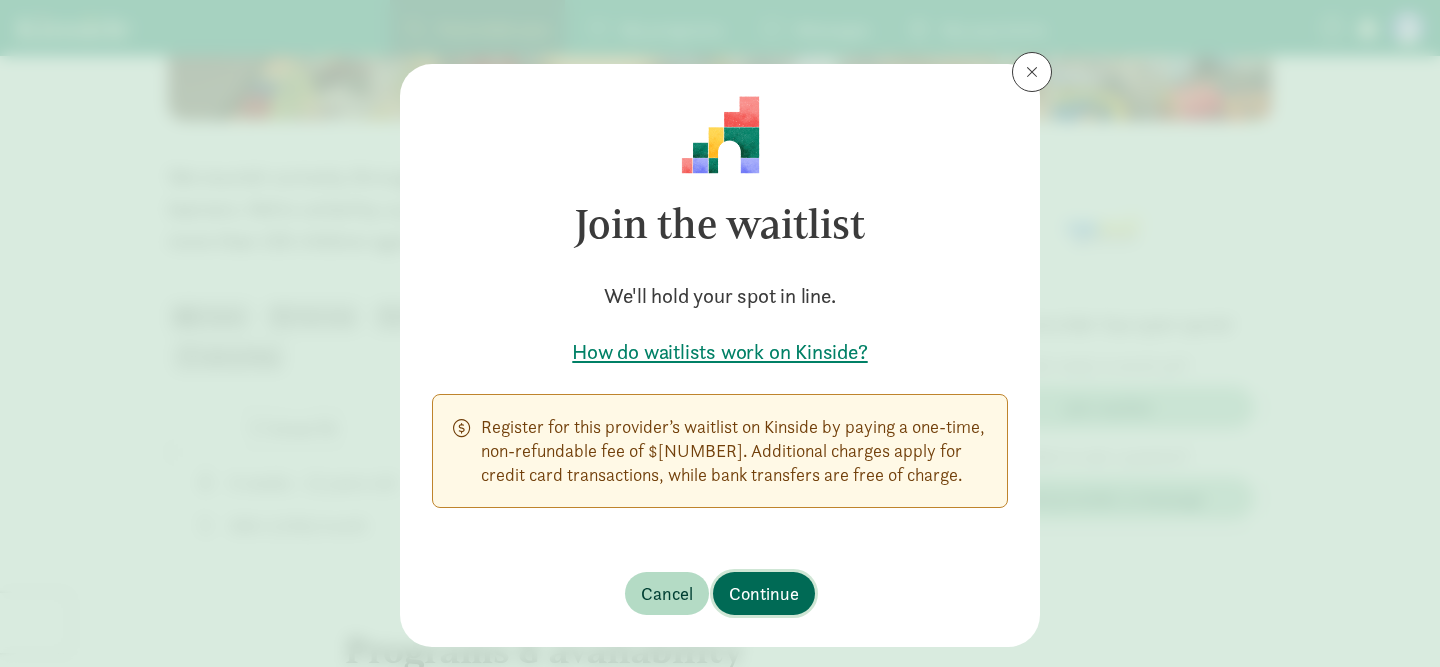 click on "Continue" at bounding box center [764, 593] 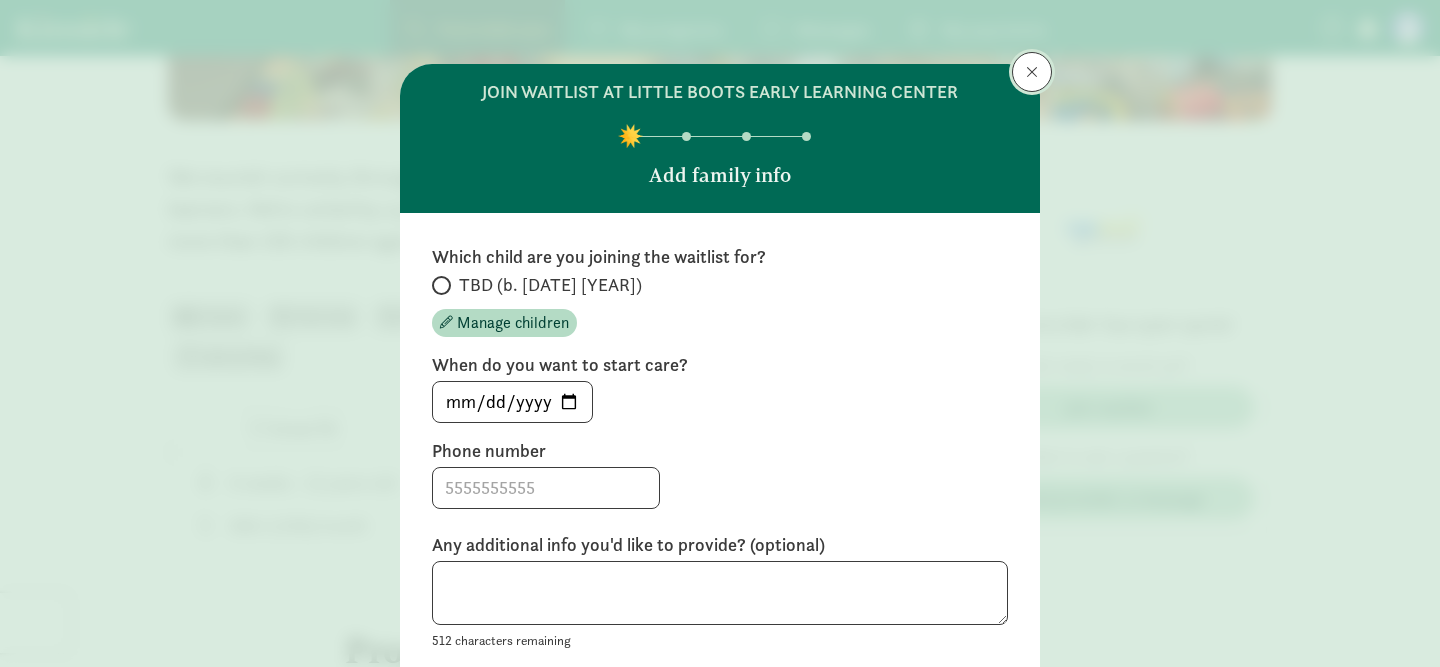click at bounding box center [1032, 72] 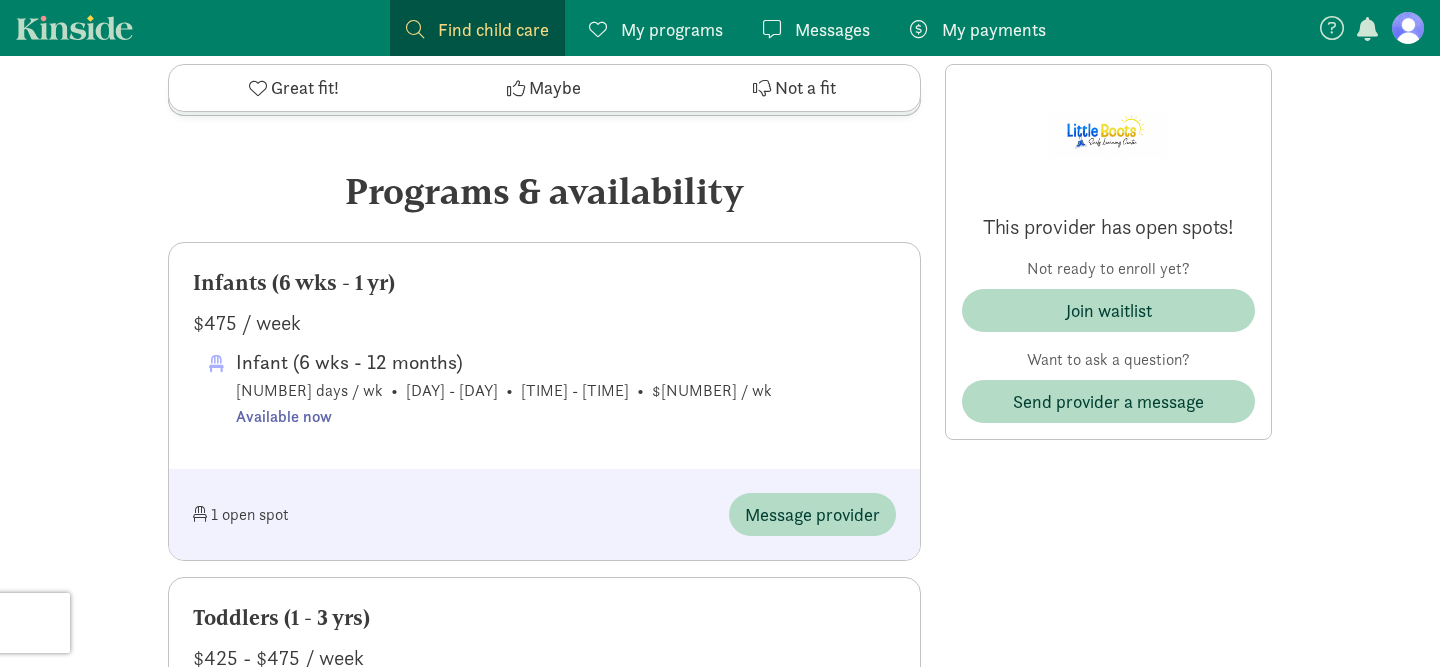 scroll, scrollTop: 871, scrollLeft: 0, axis: vertical 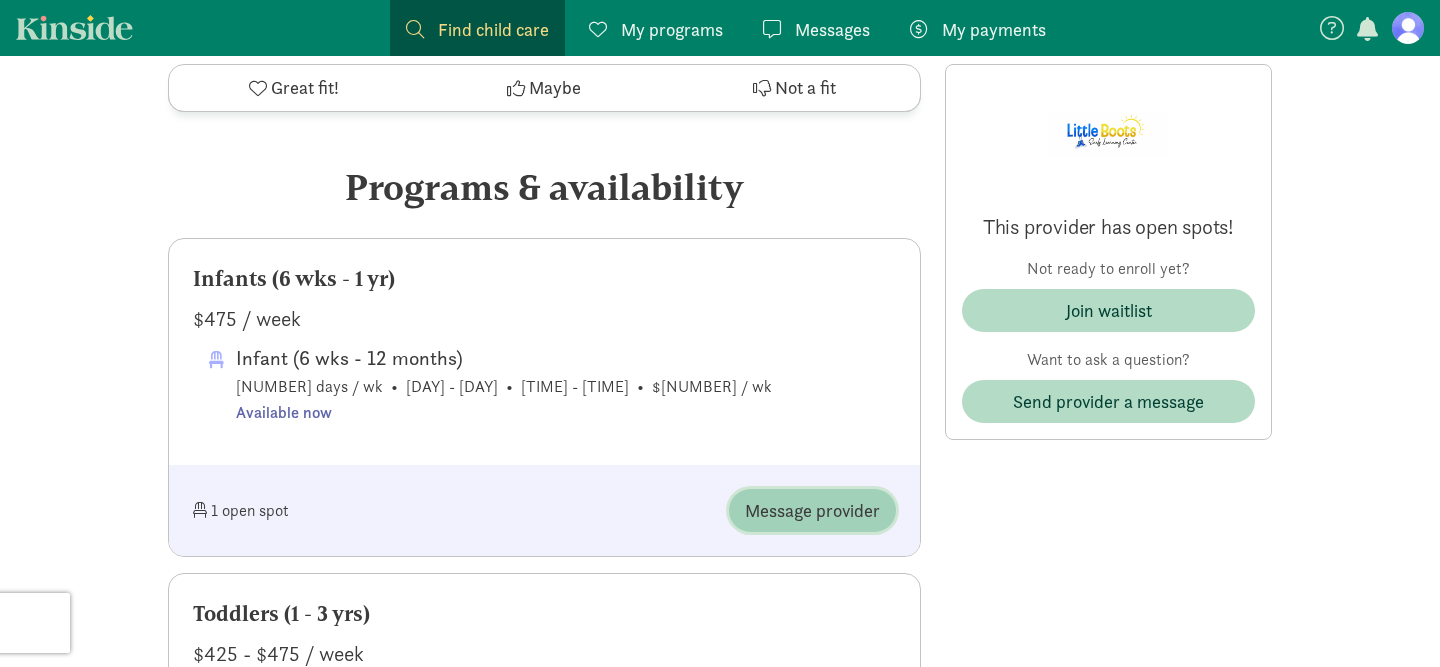 click on "Message provider" at bounding box center (812, 510) 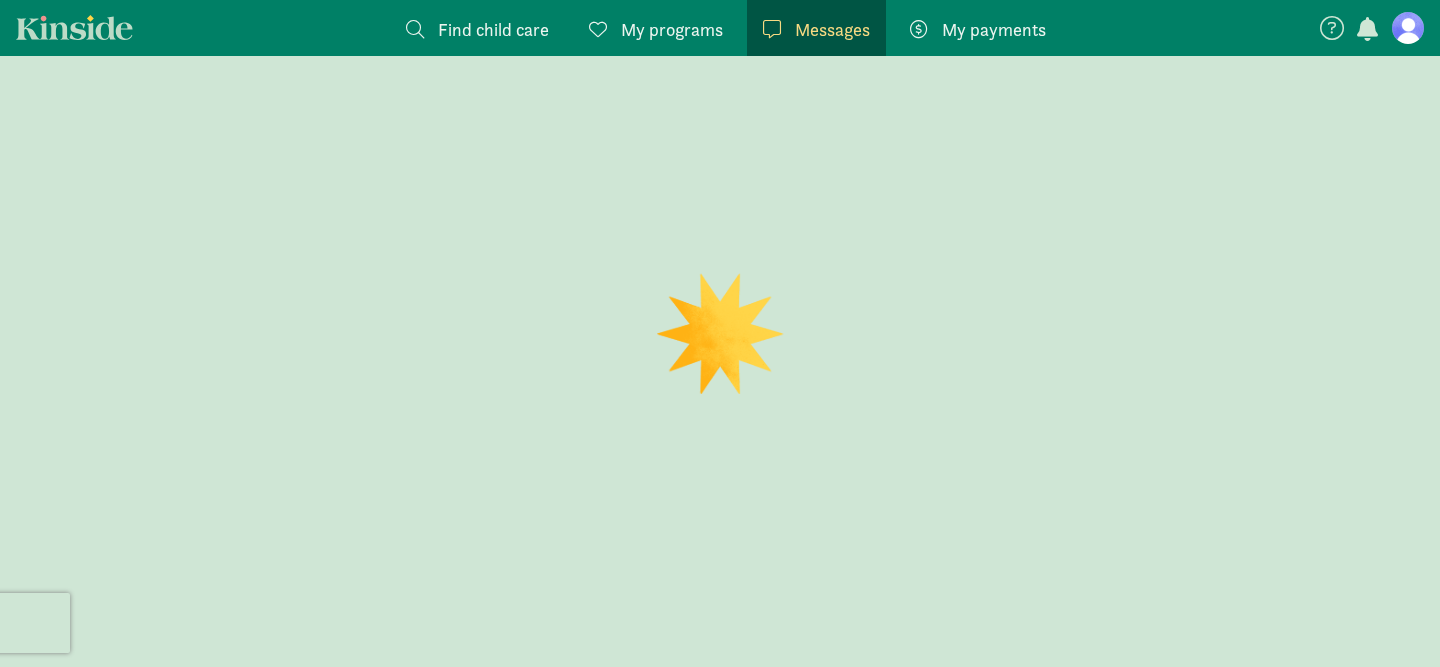 scroll, scrollTop: 0, scrollLeft: 0, axis: both 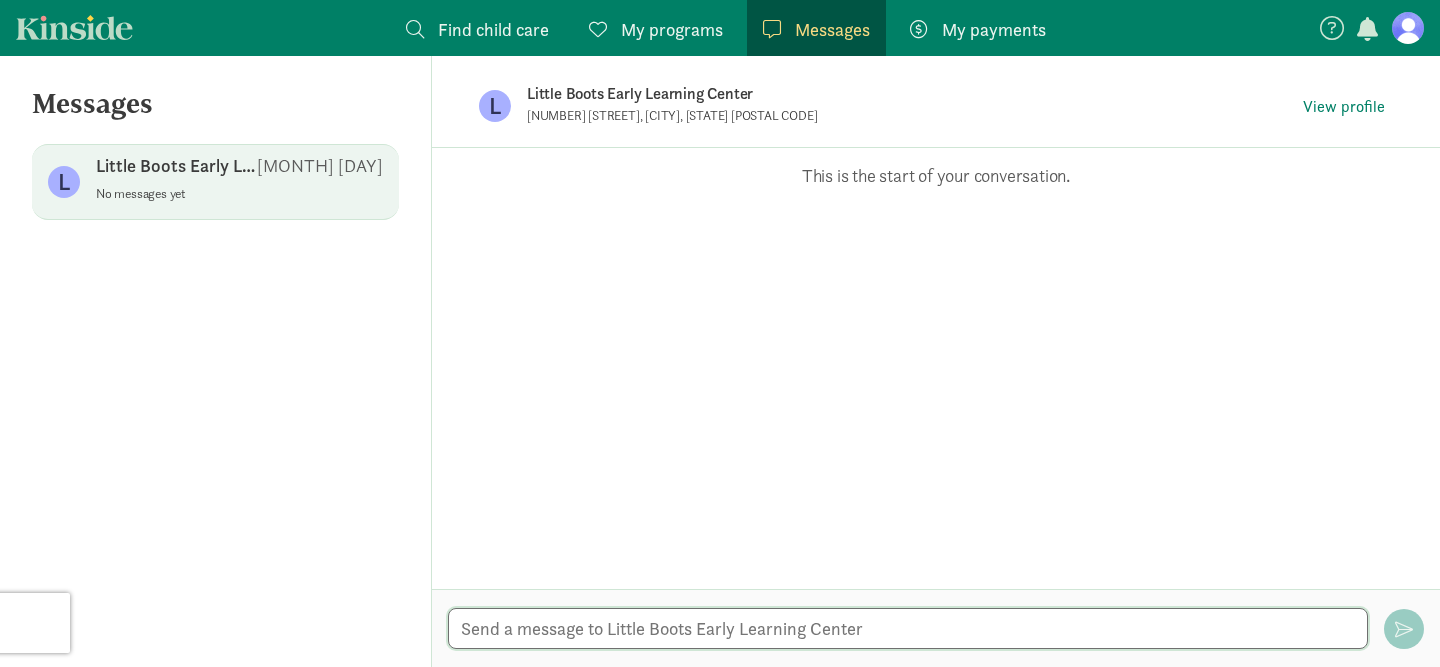 click at bounding box center (908, 628) 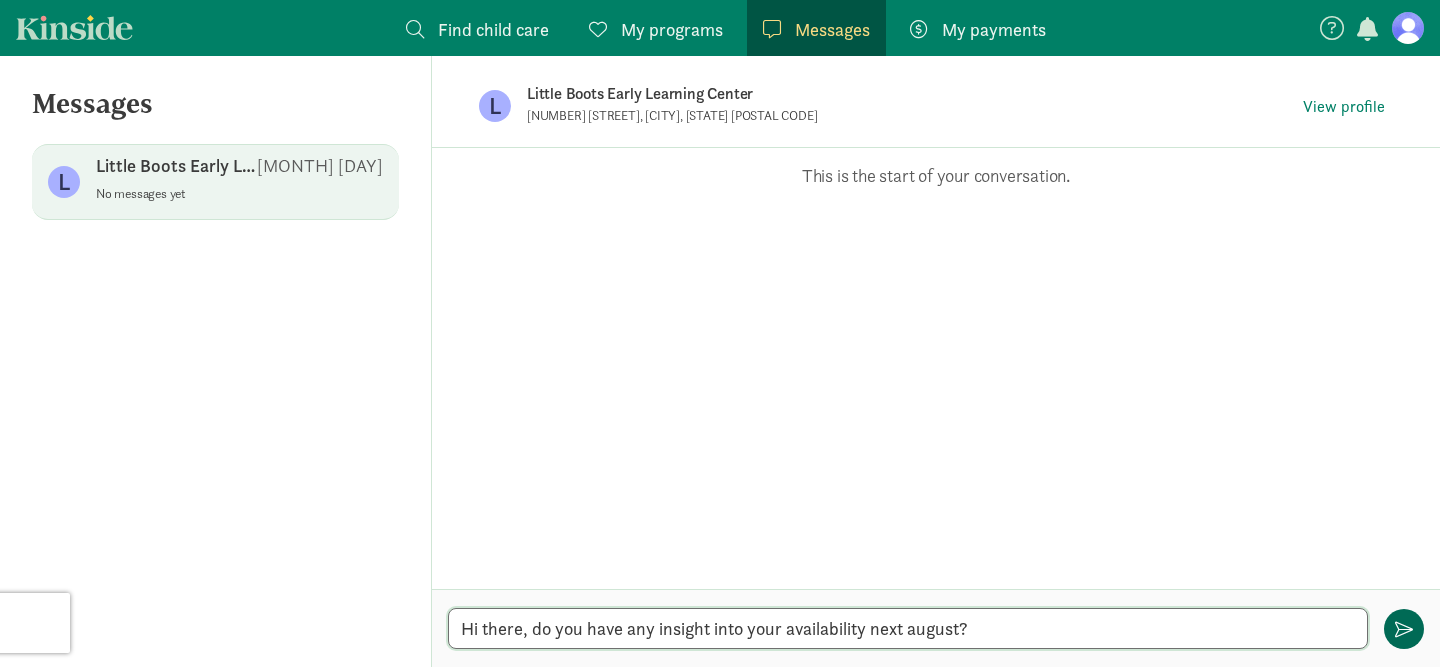 type on "Hi there, do you have any insight into your availability next august?" 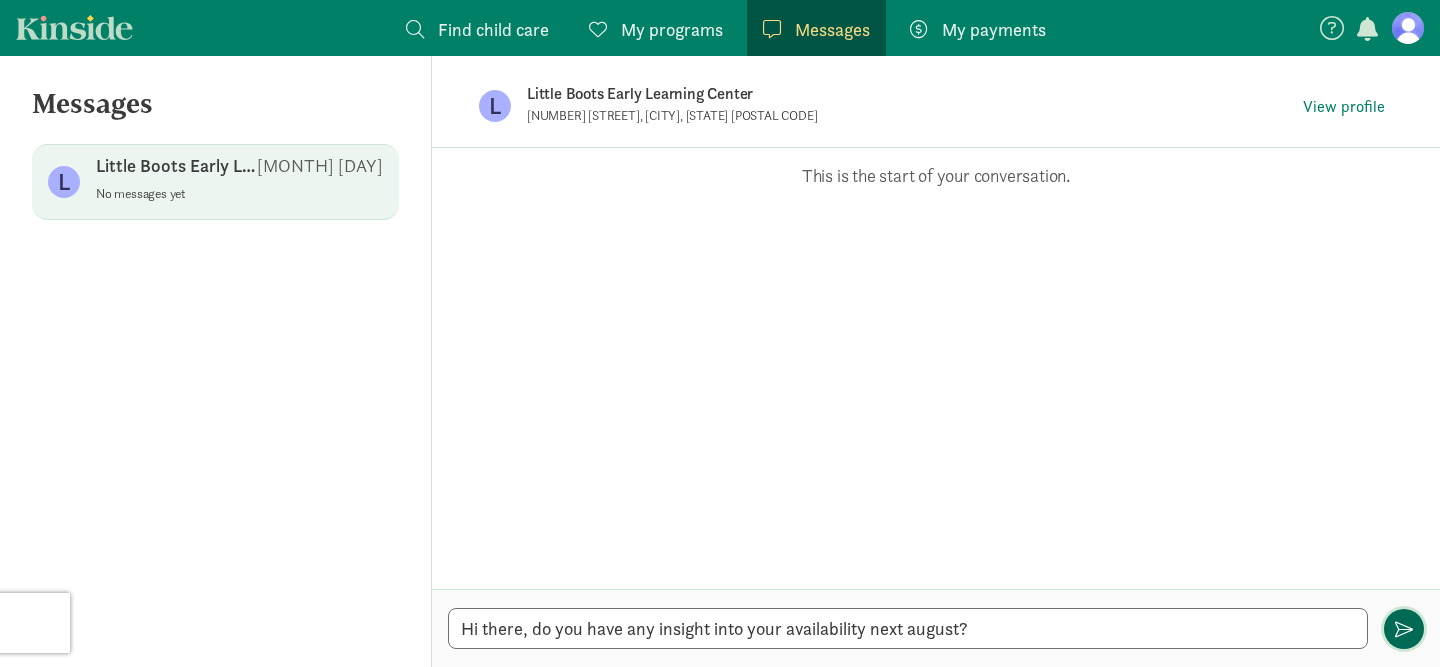 click at bounding box center [1404, 629] 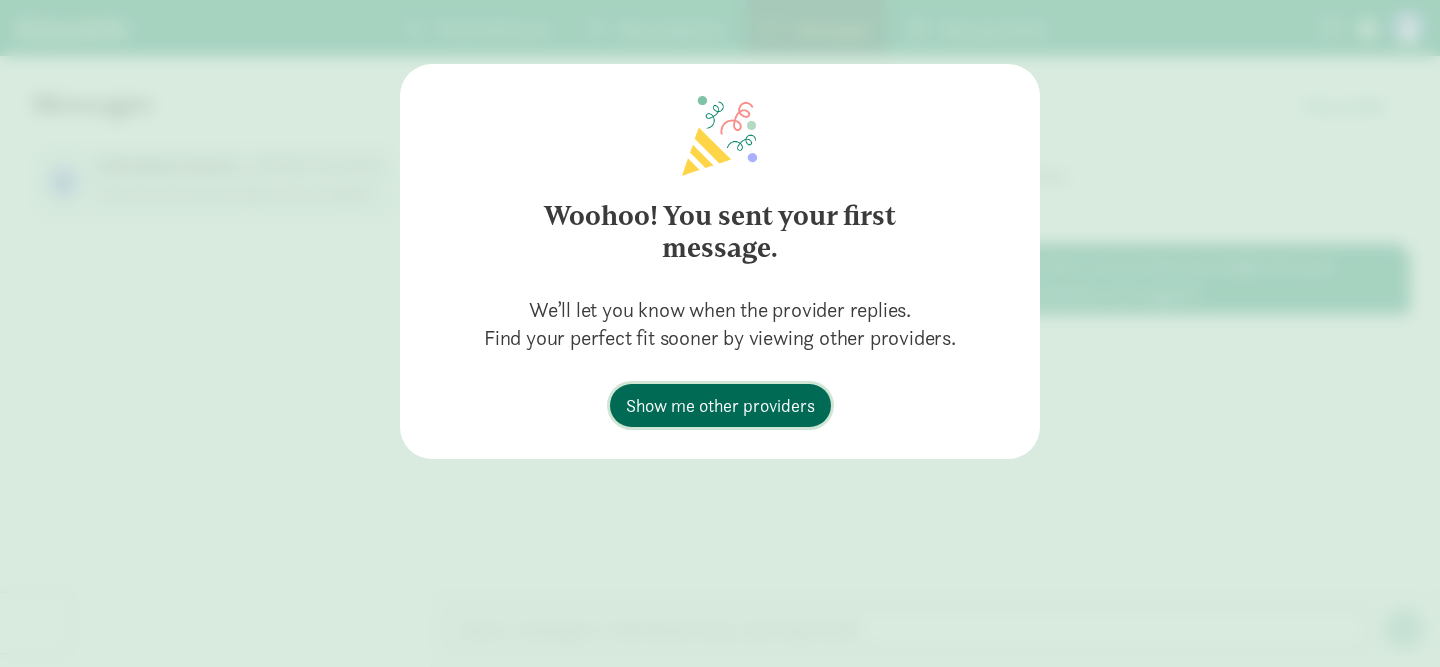 click on "Show me other providers" at bounding box center (720, 405) 